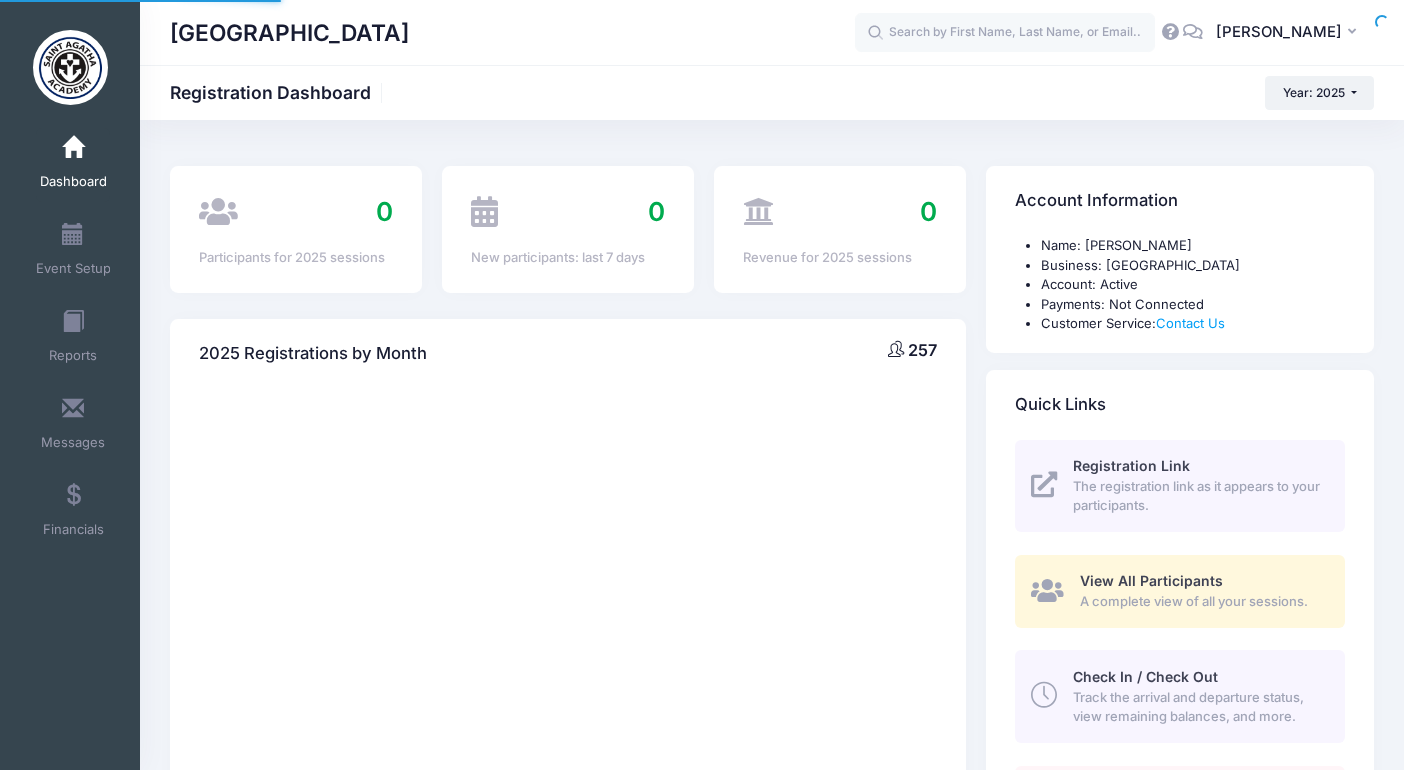 select 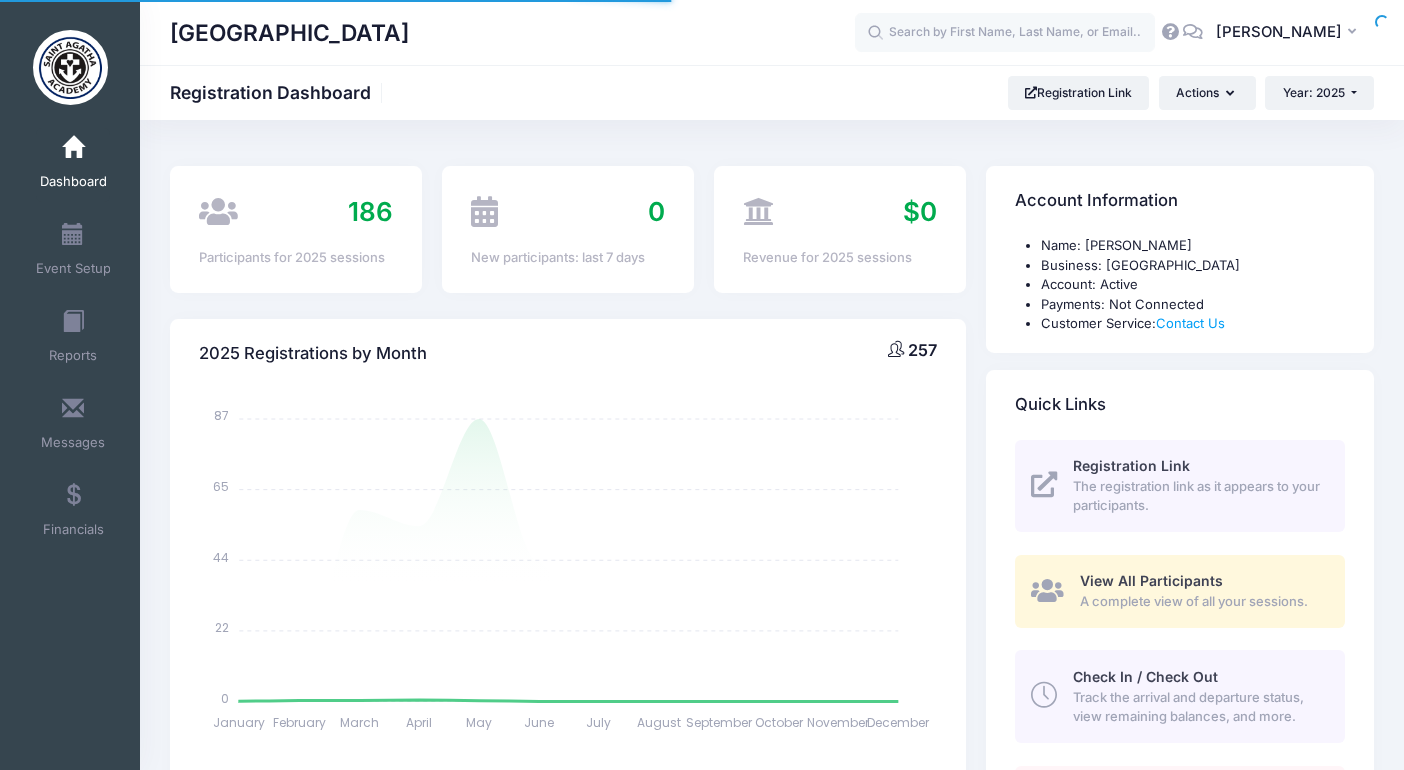 scroll, scrollTop: 0, scrollLeft: 0, axis: both 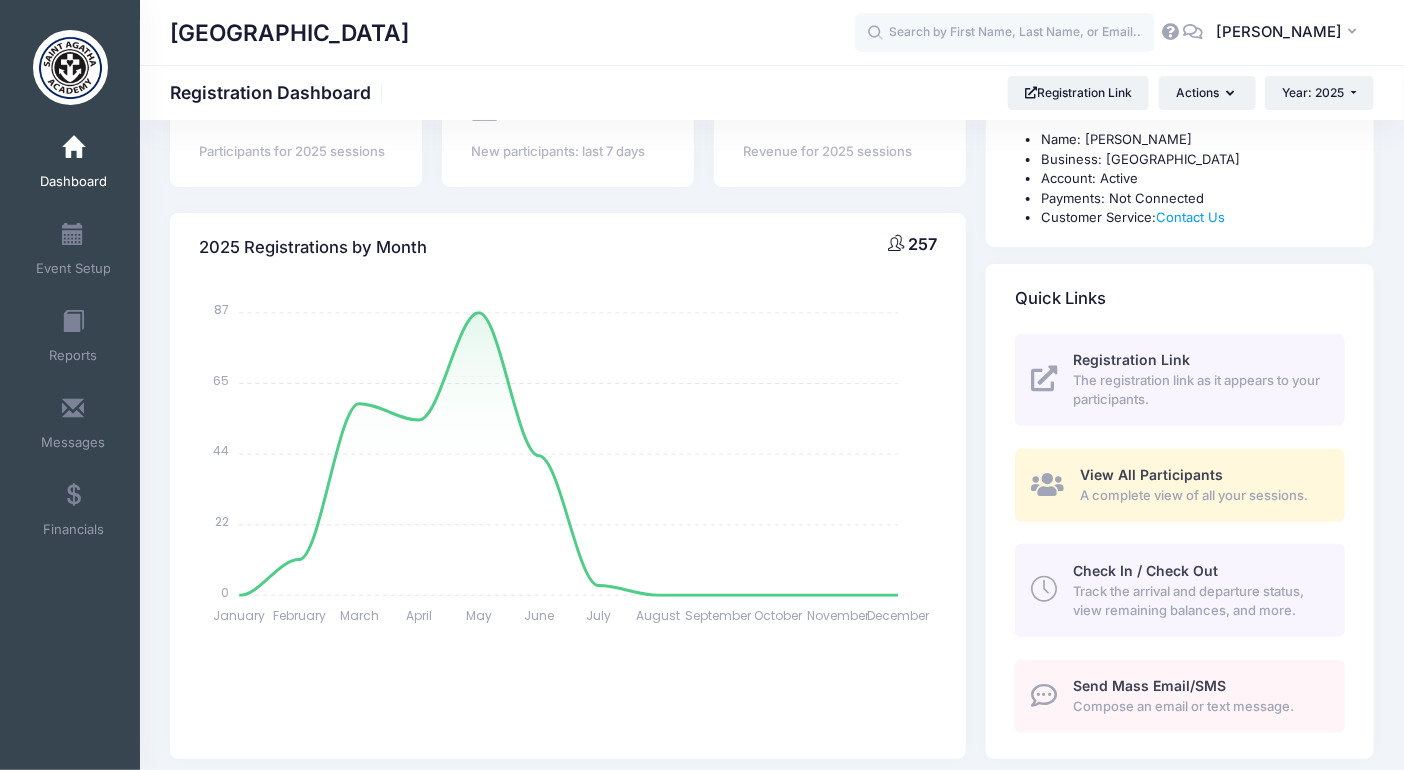 click on "Compose an email or text message." at bounding box center [1197, 707] 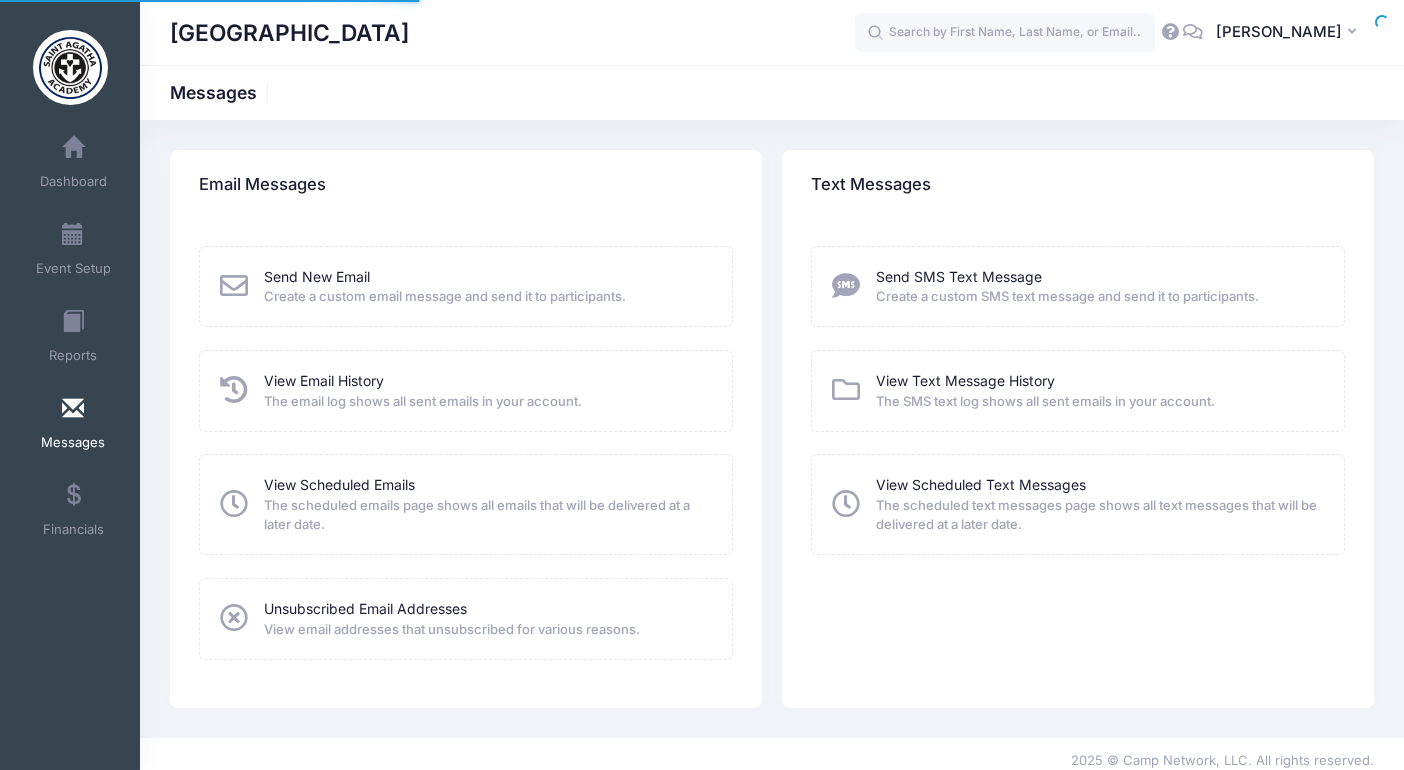 scroll, scrollTop: 0, scrollLeft: 0, axis: both 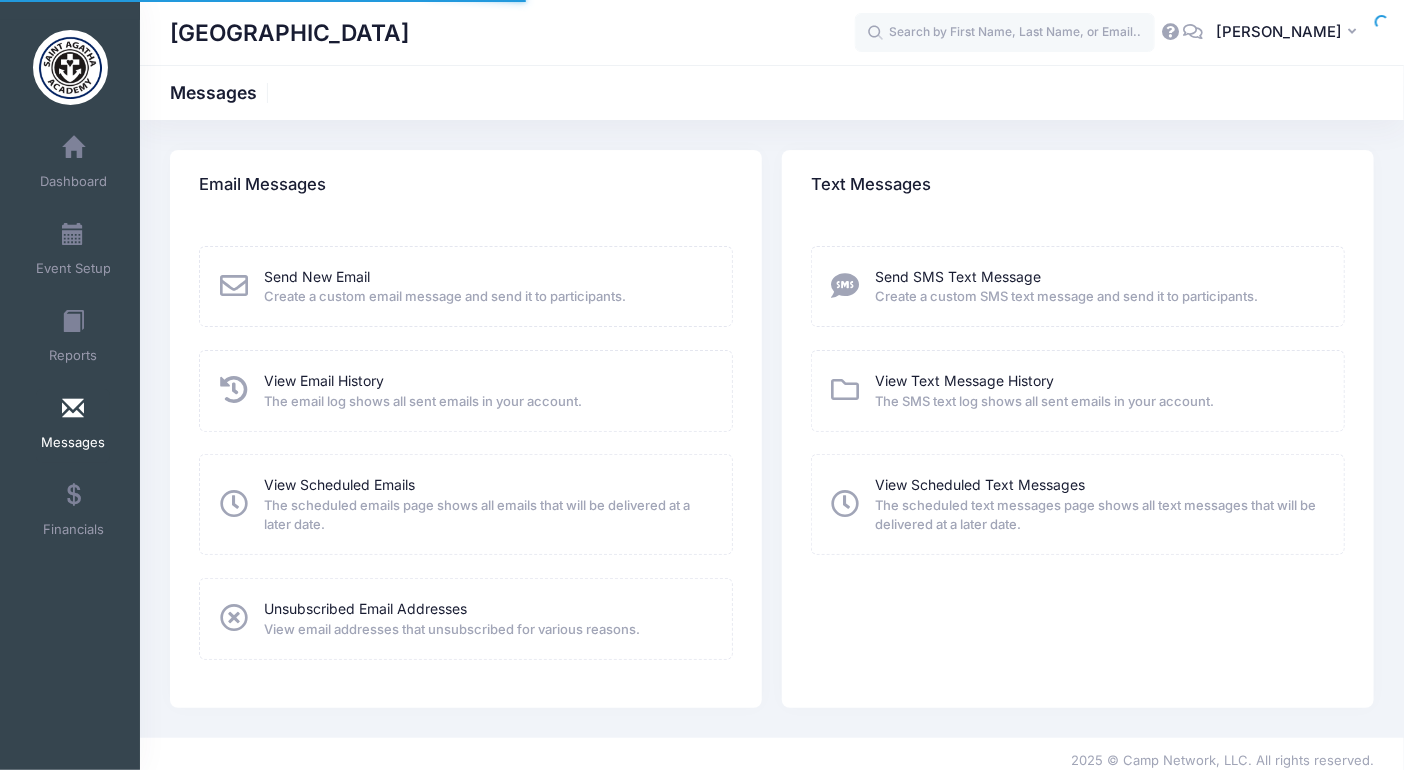 click on "Create a custom email message and send it to participants." at bounding box center [445, 297] 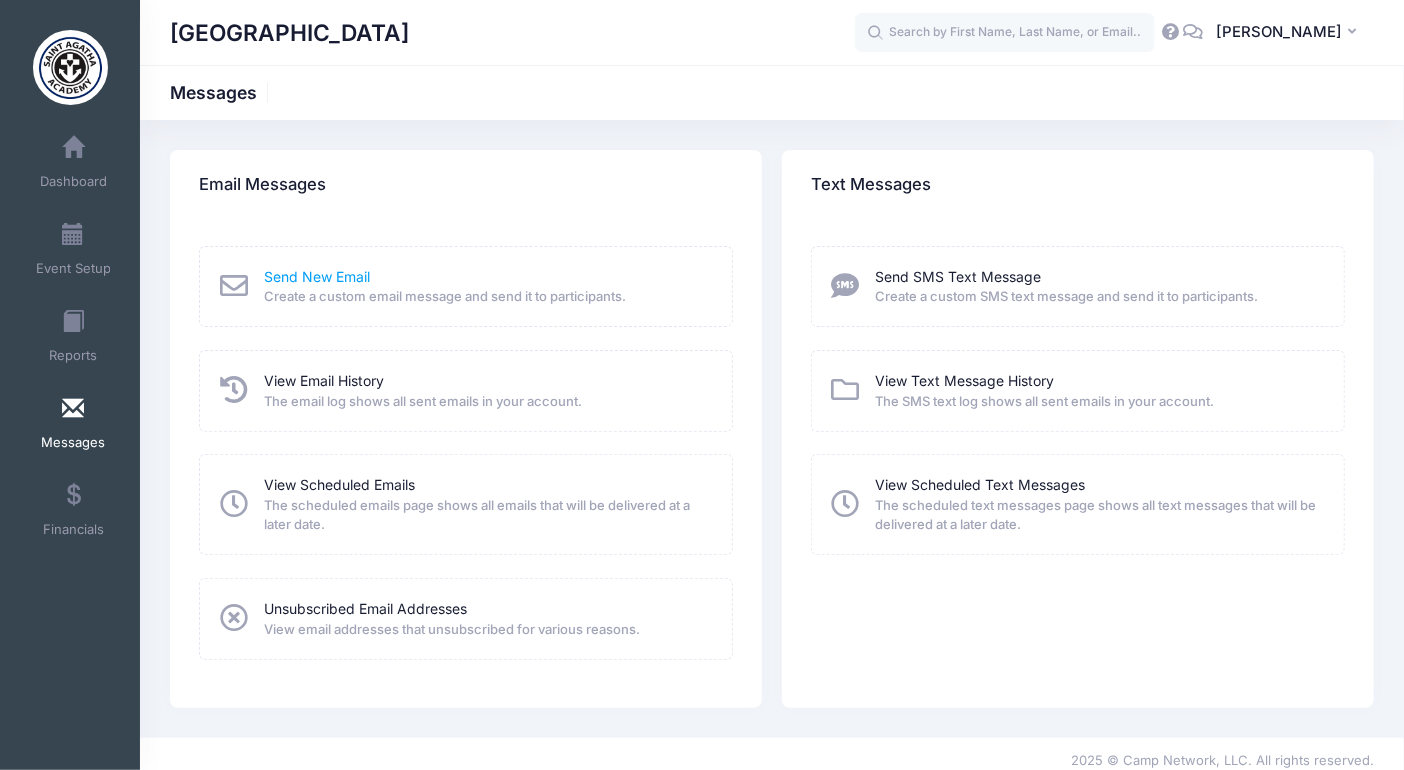 click on "Send New Email" at bounding box center [317, 276] 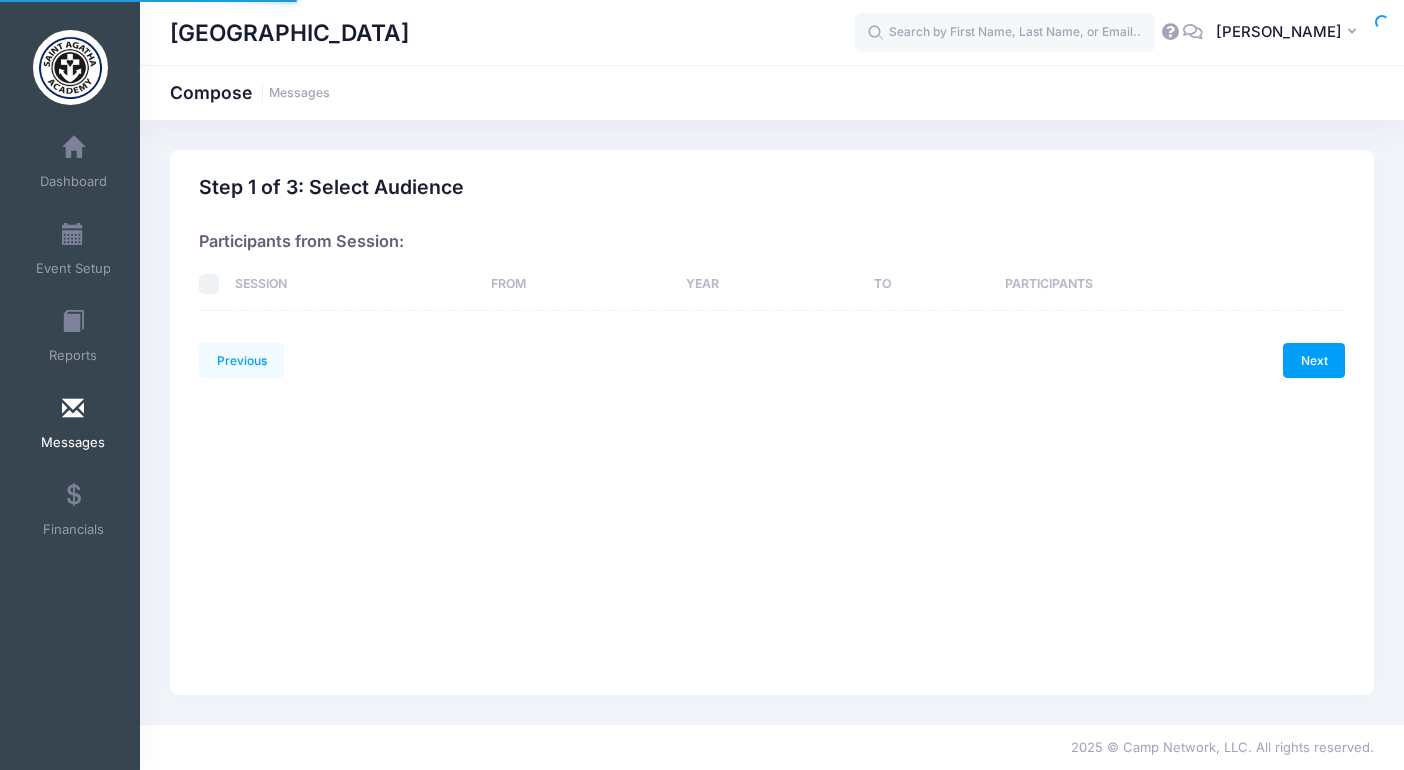 scroll, scrollTop: 0, scrollLeft: 0, axis: both 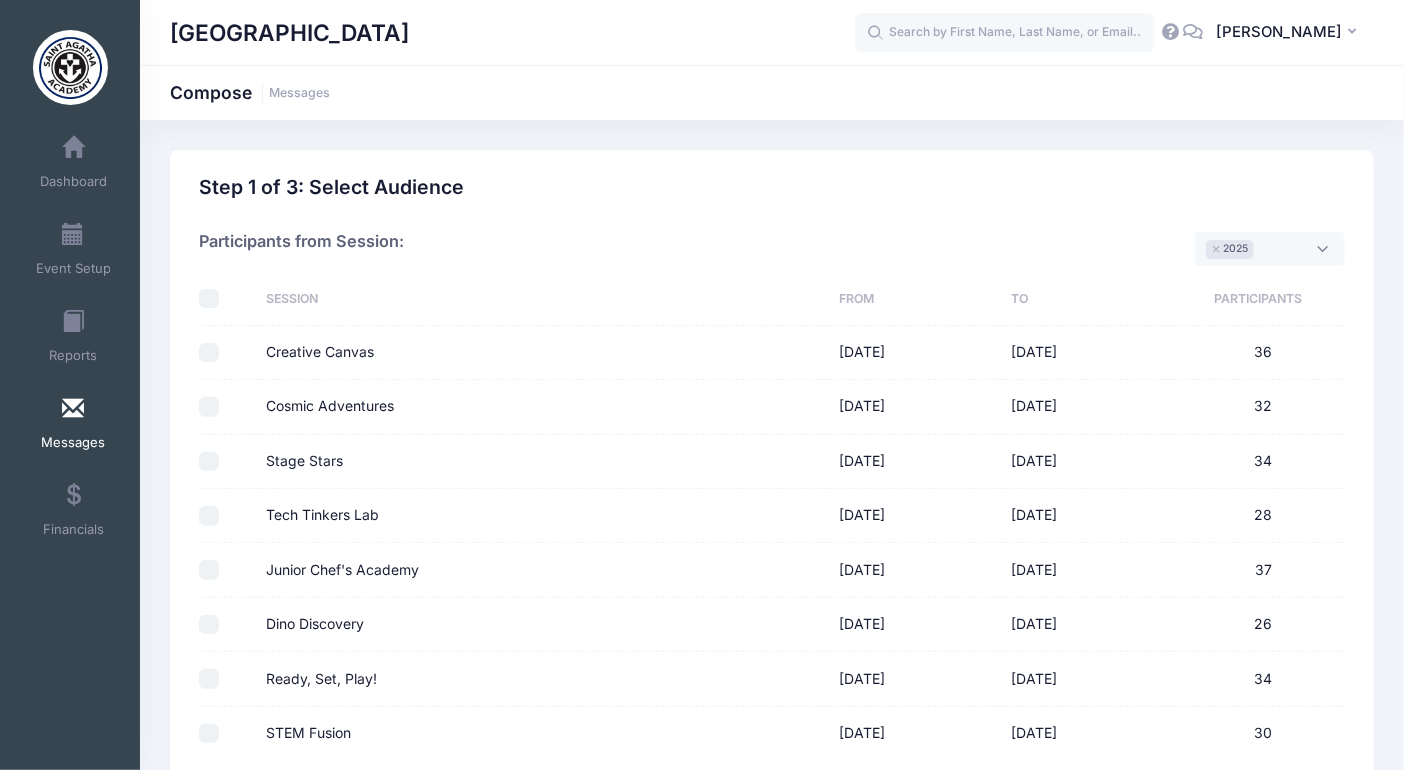 click at bounding box center [209, 299] 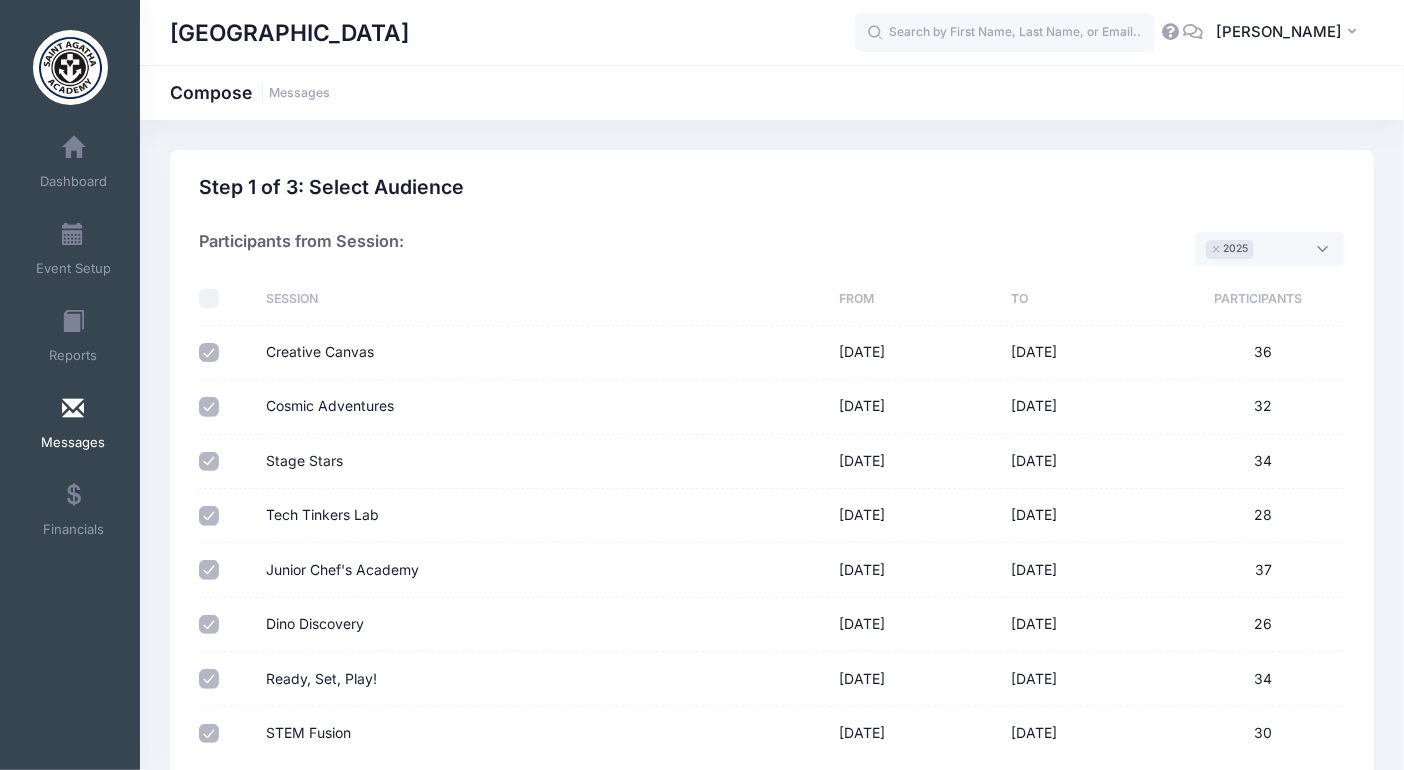 checkbox on "true" 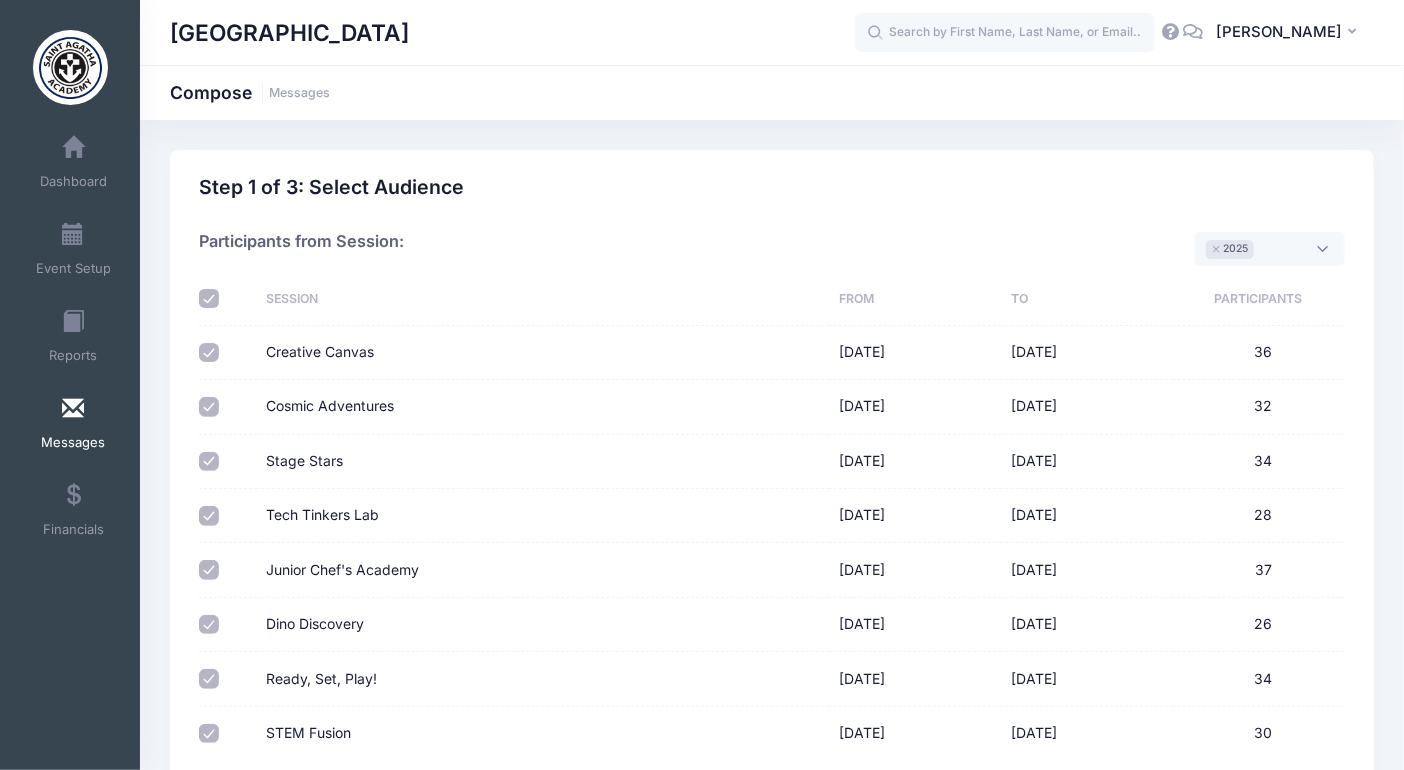 checkbox on "true" 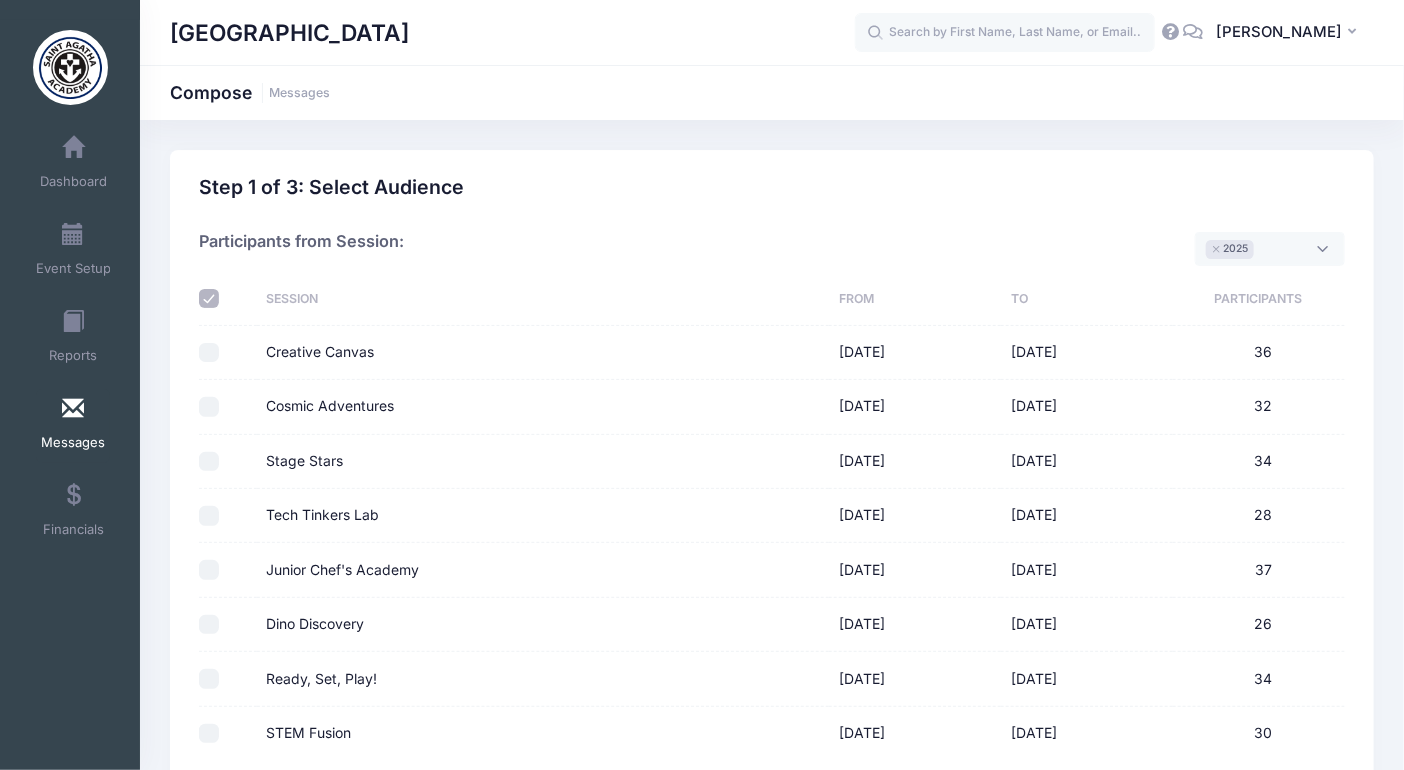 checkbox on "false" 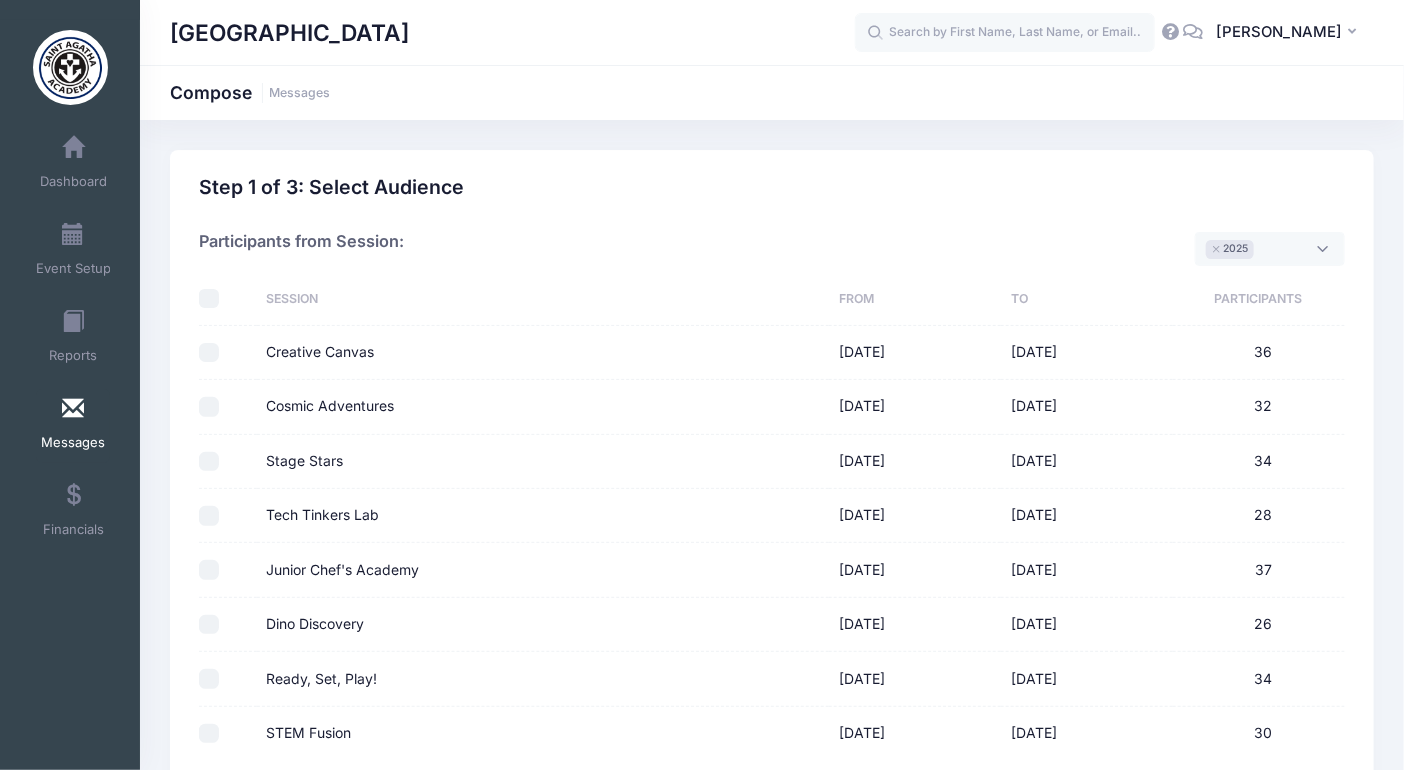 checkbox on "false" 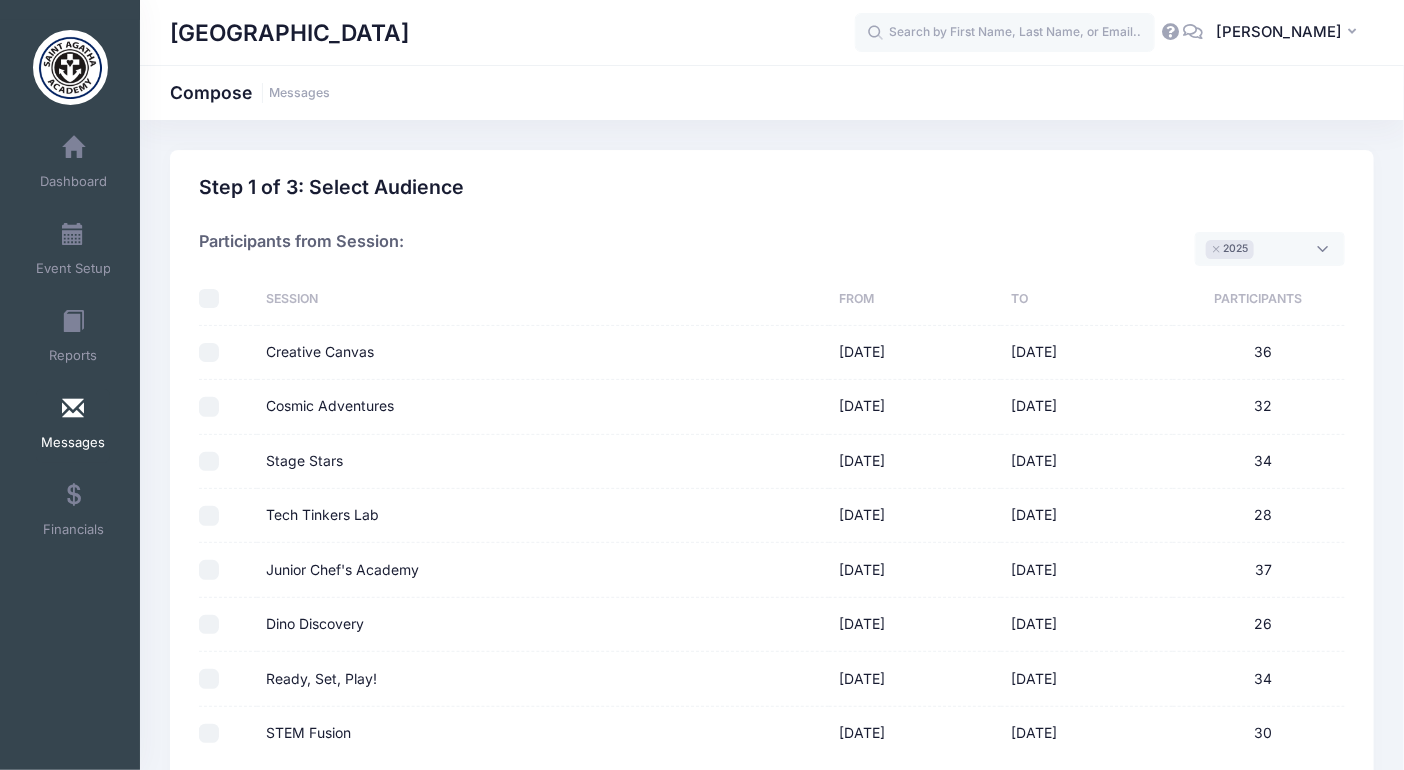 scroll, scrollTop: 186, scrollLeft: 0, axis: vertical 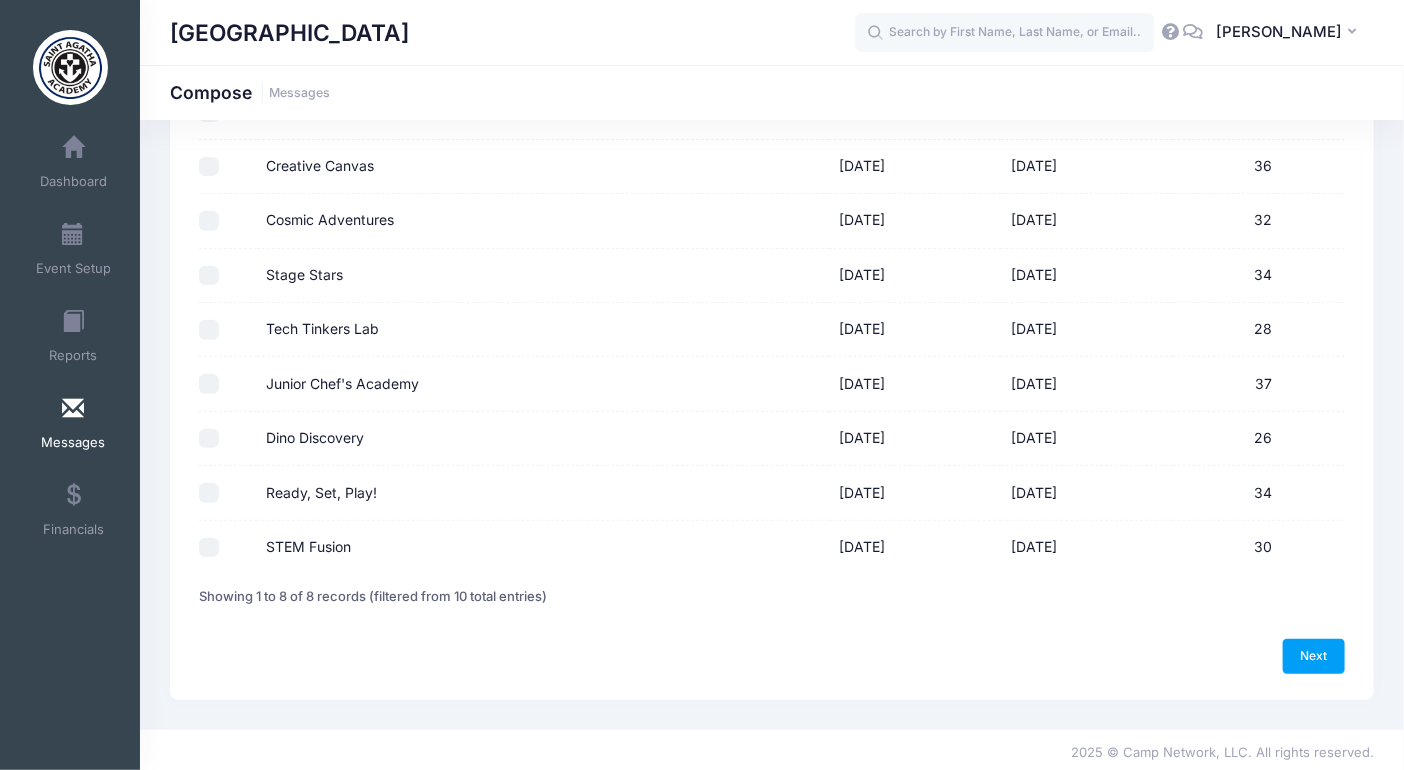 click on "Ready, Set, Play!" at bounding box center [209, 493] 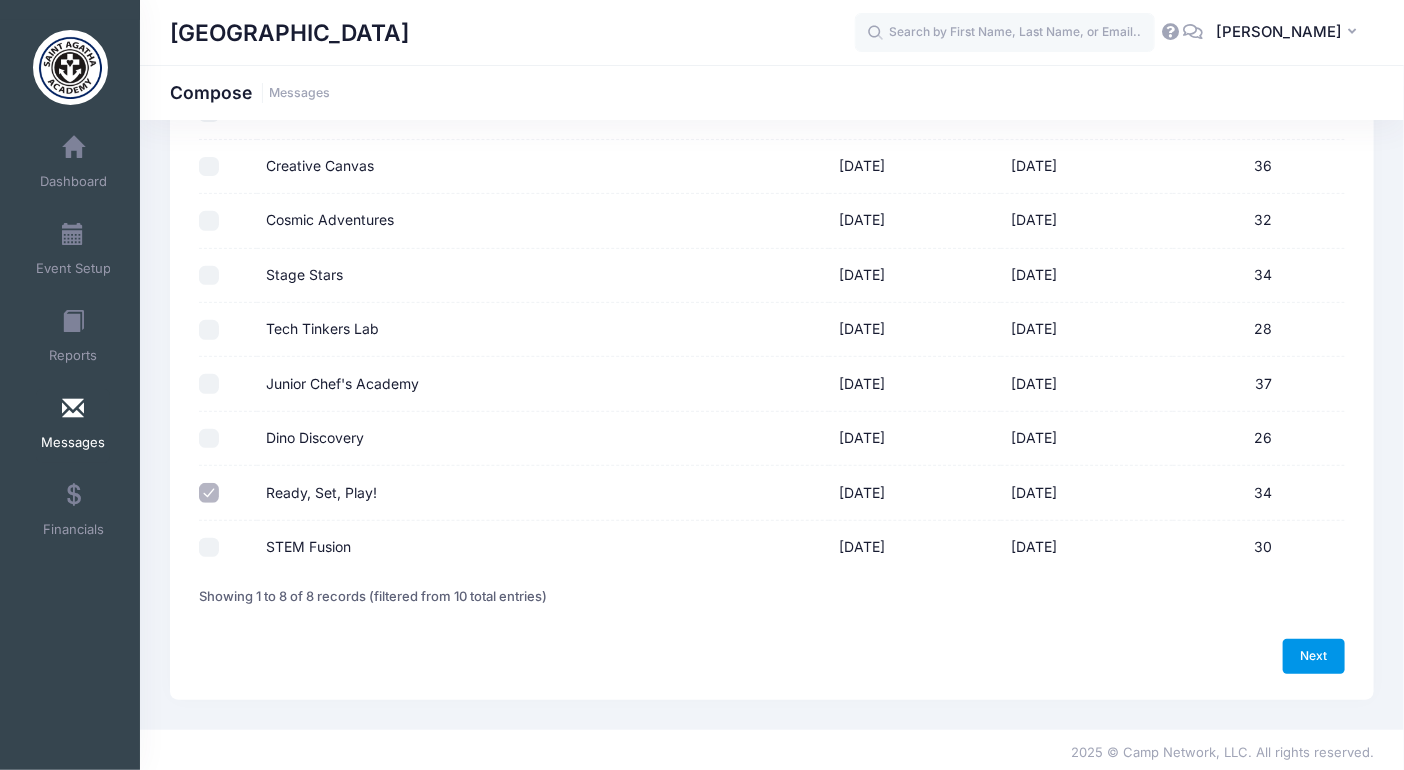 click on "Next" at bounding box center (1314, 656) 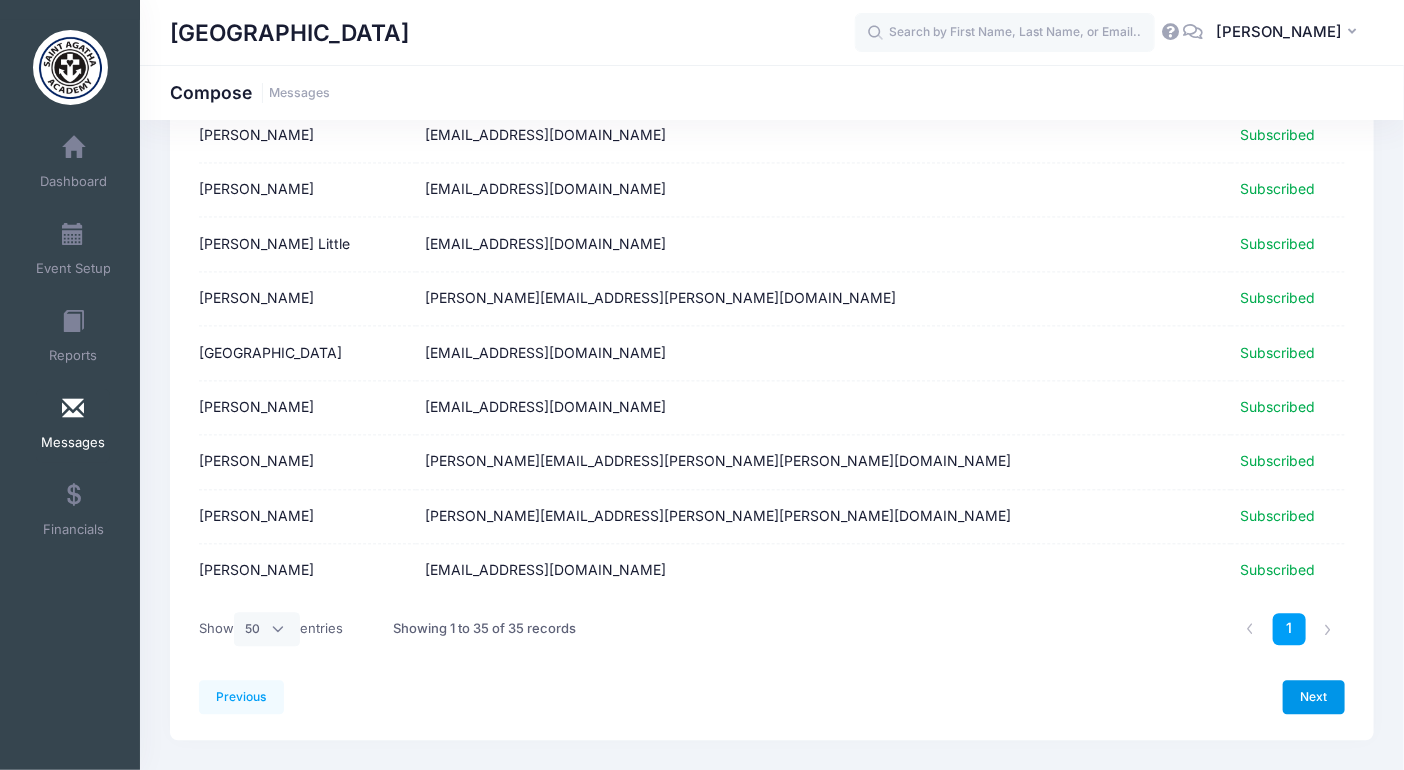 scroll, scrollTop: 1636, scrollLeft: 0, axis: vertical 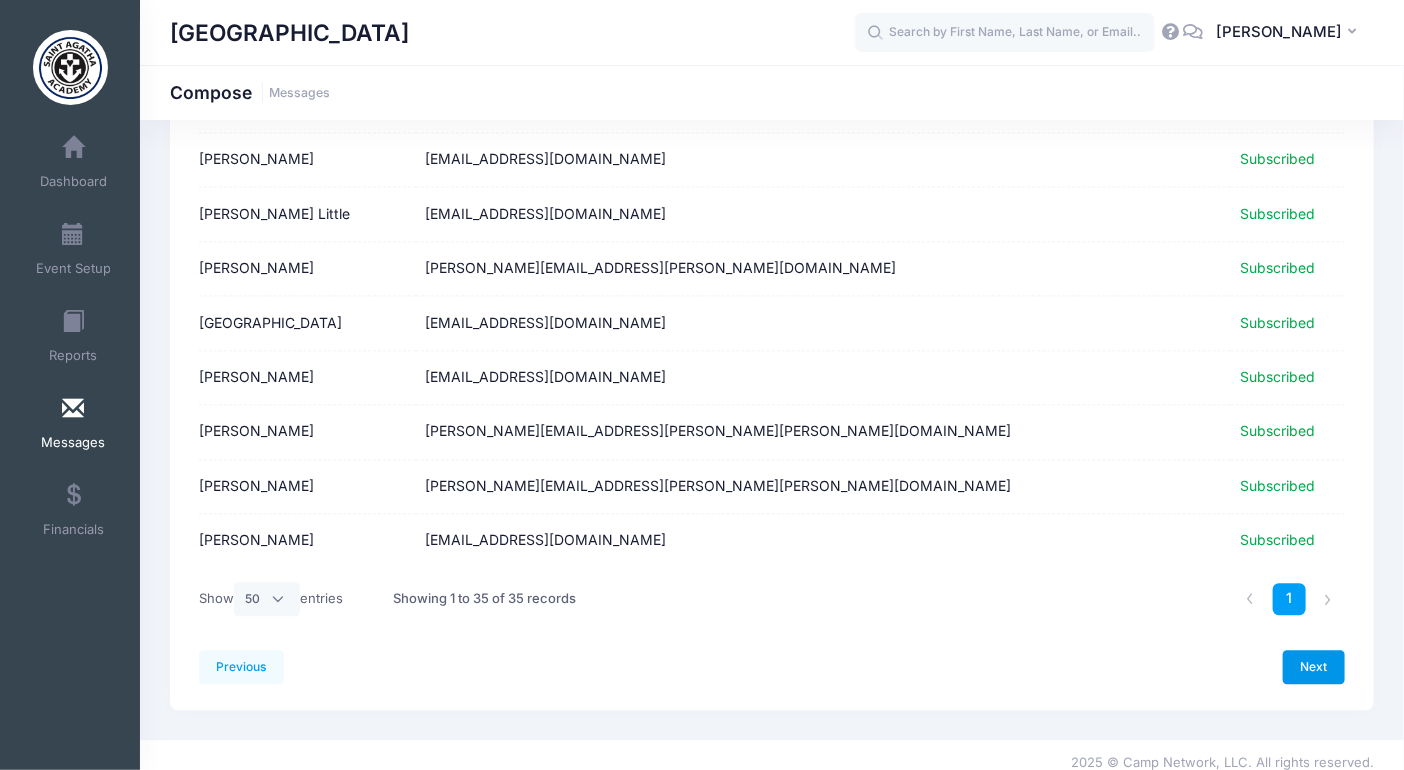 click on "Next" at bounding box center [1314, 667] 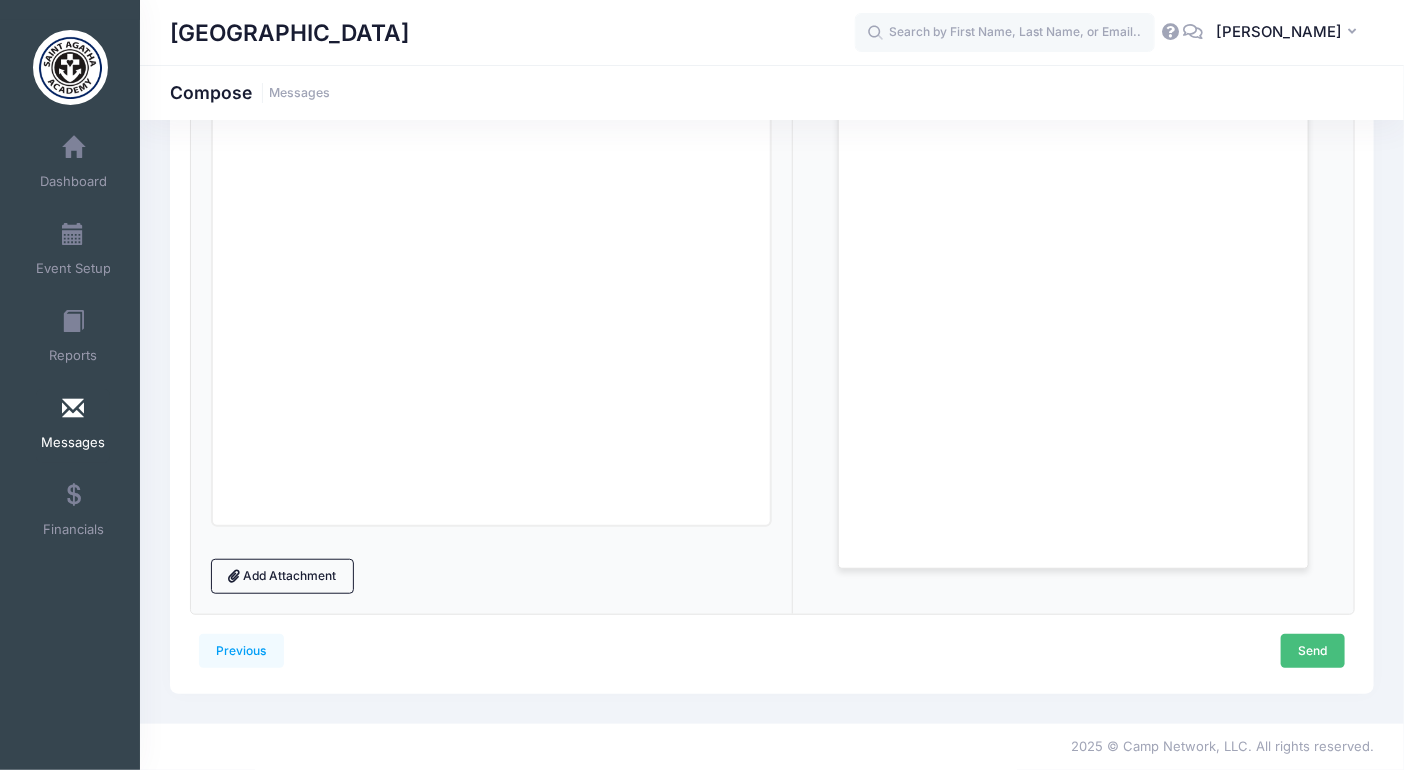 scroll, scrollTop: 0, scrollLeft: 0, axis: both 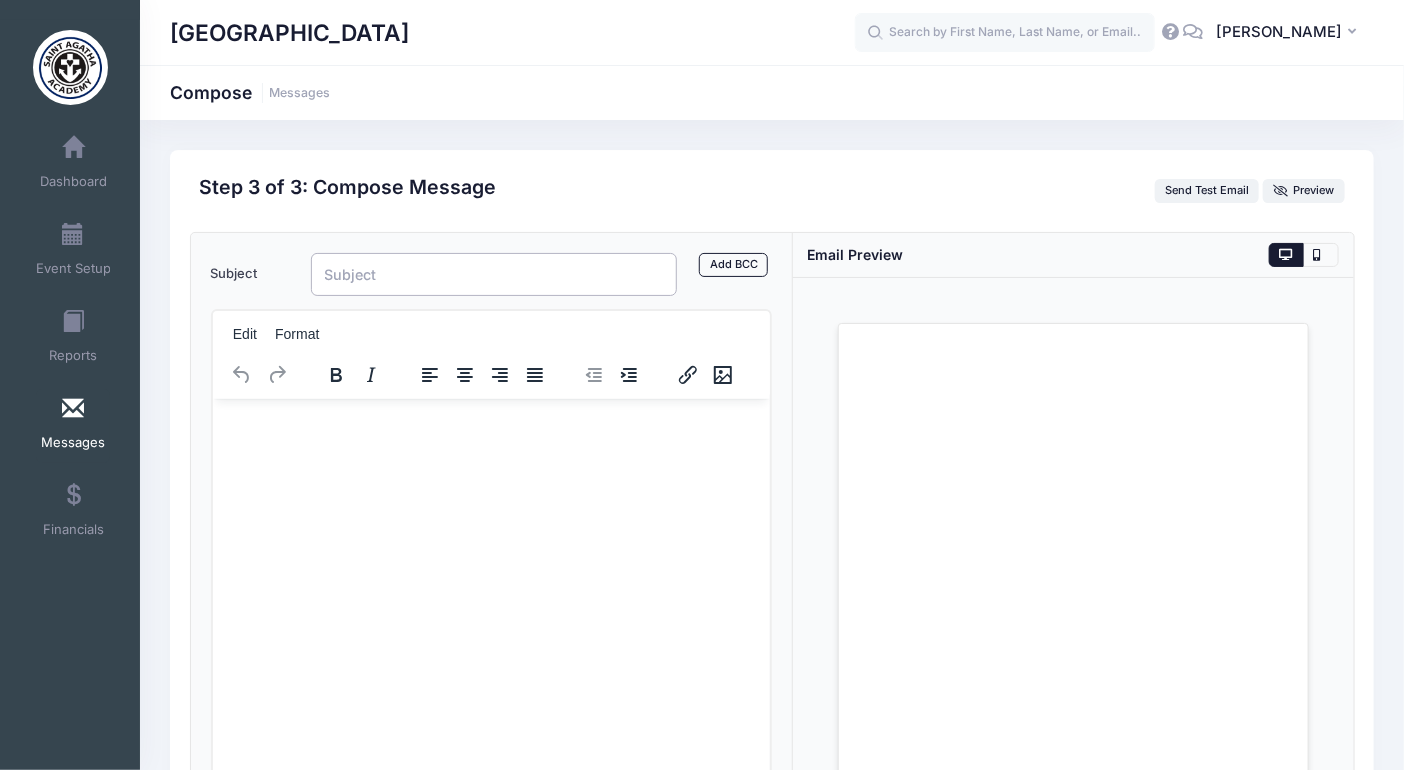click on "Subject" at bounding box center [494, 274] 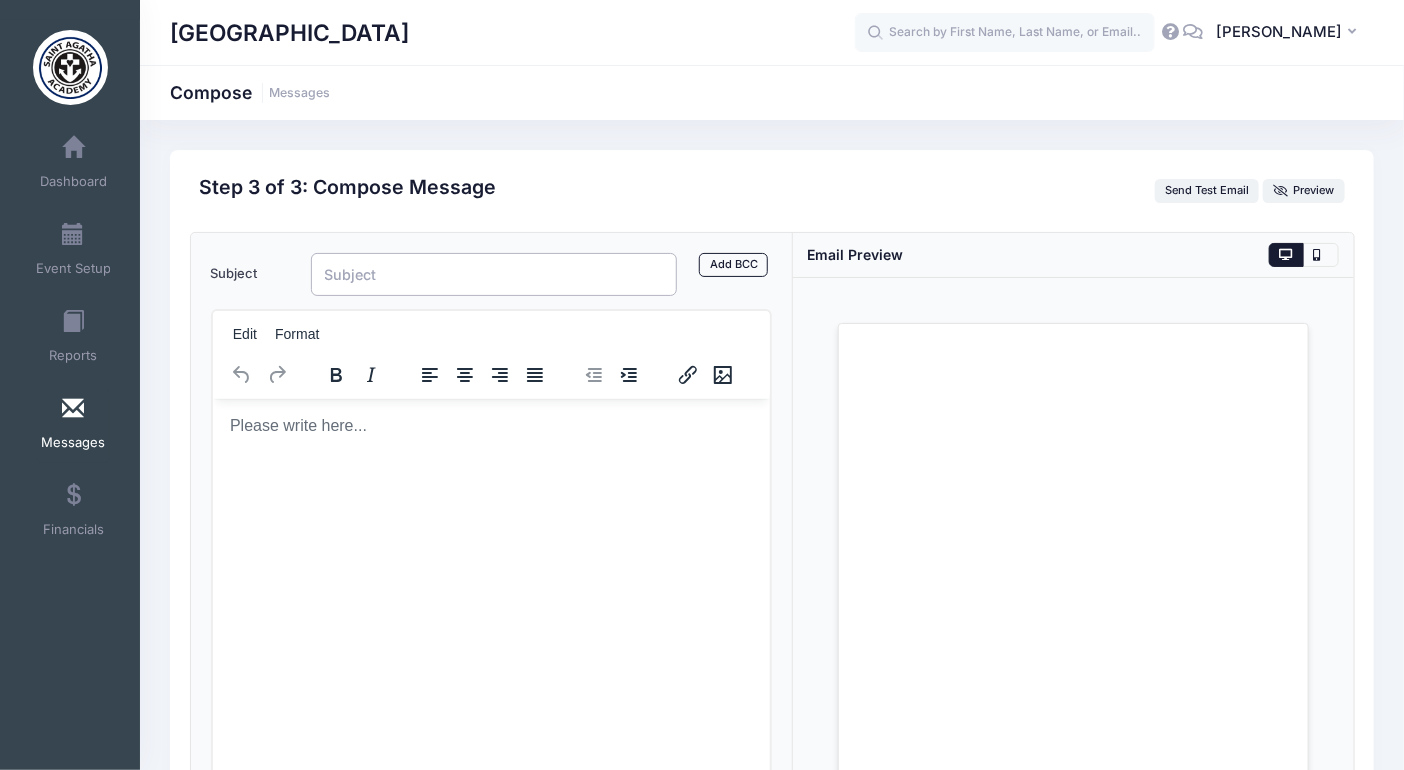 click on "Subject" at bounding box center (494, 274) 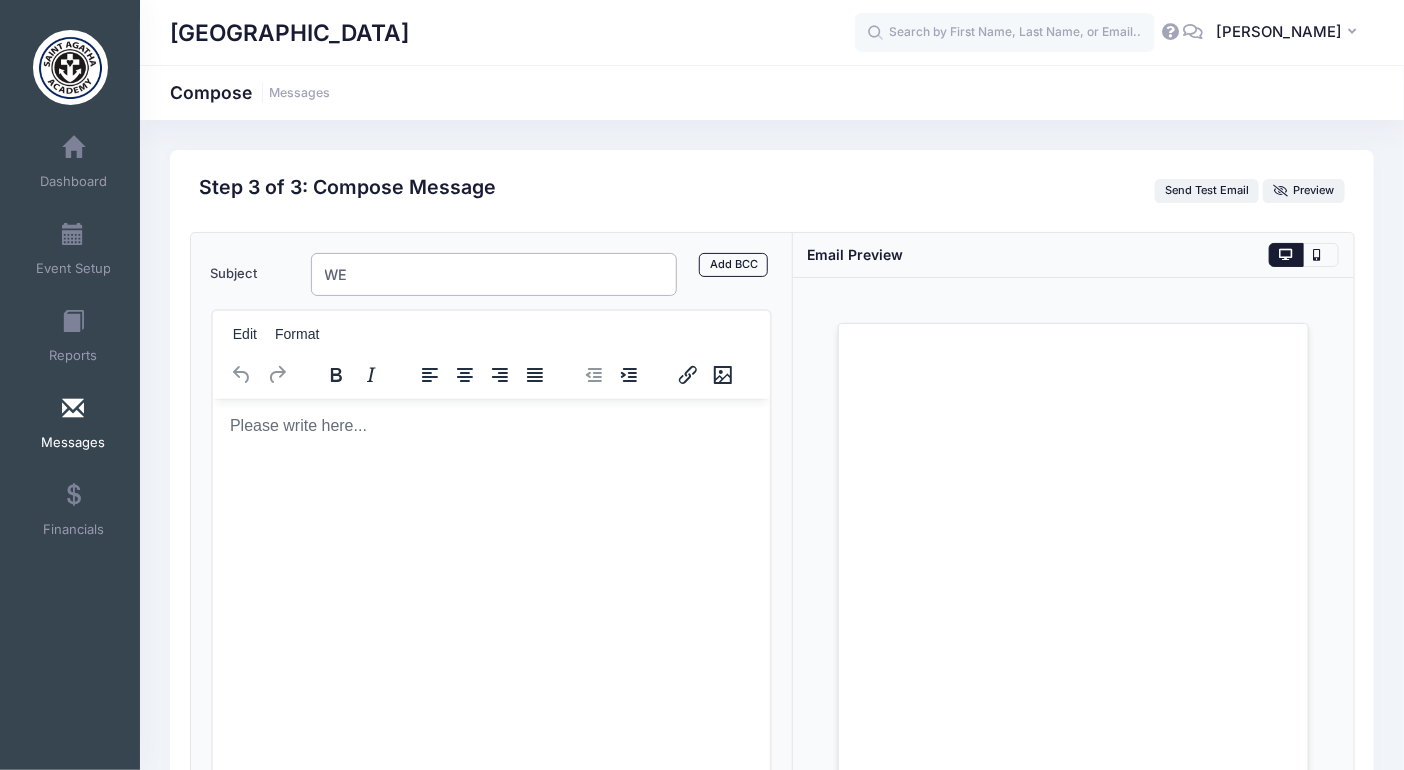 type on "W" 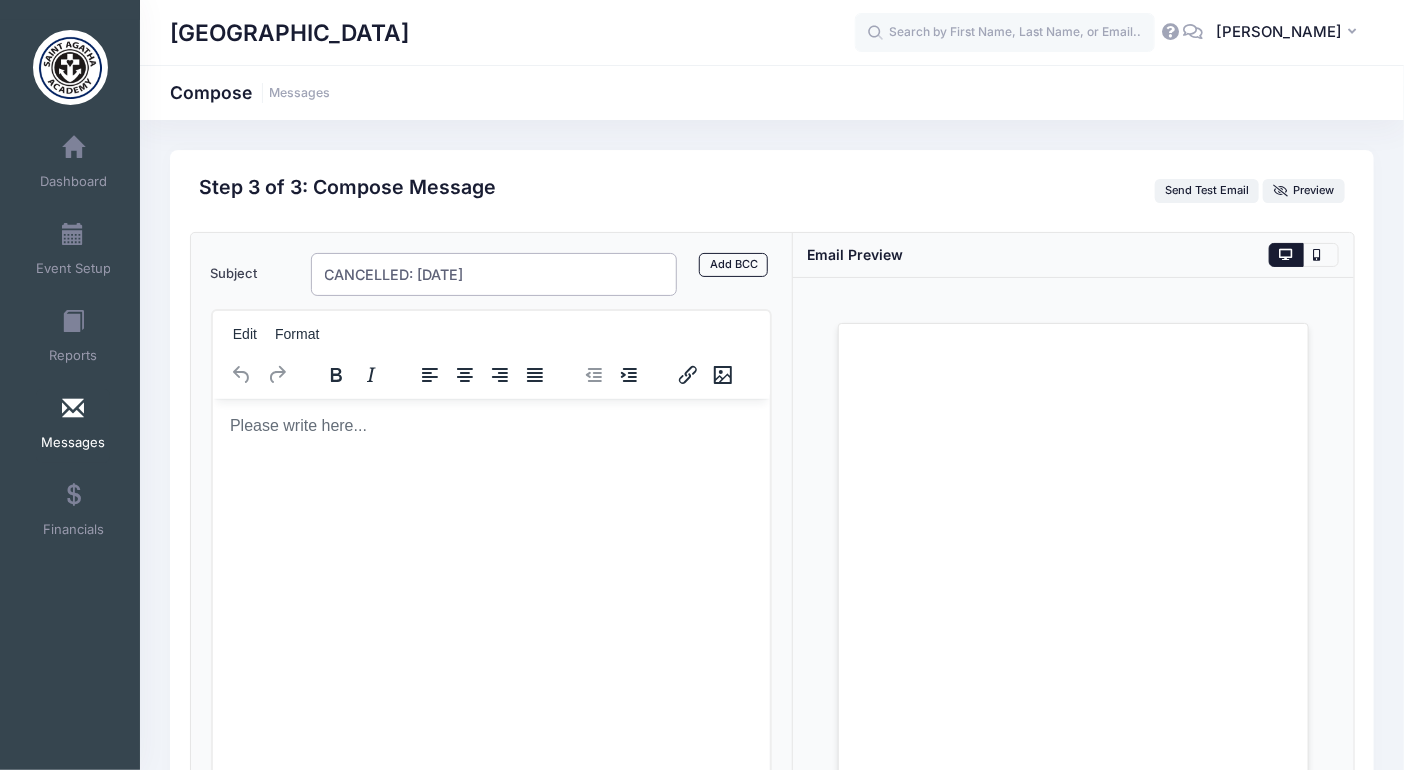 click on "CANCELLED: WEDNESDAY" at bounding box center (494, 274) 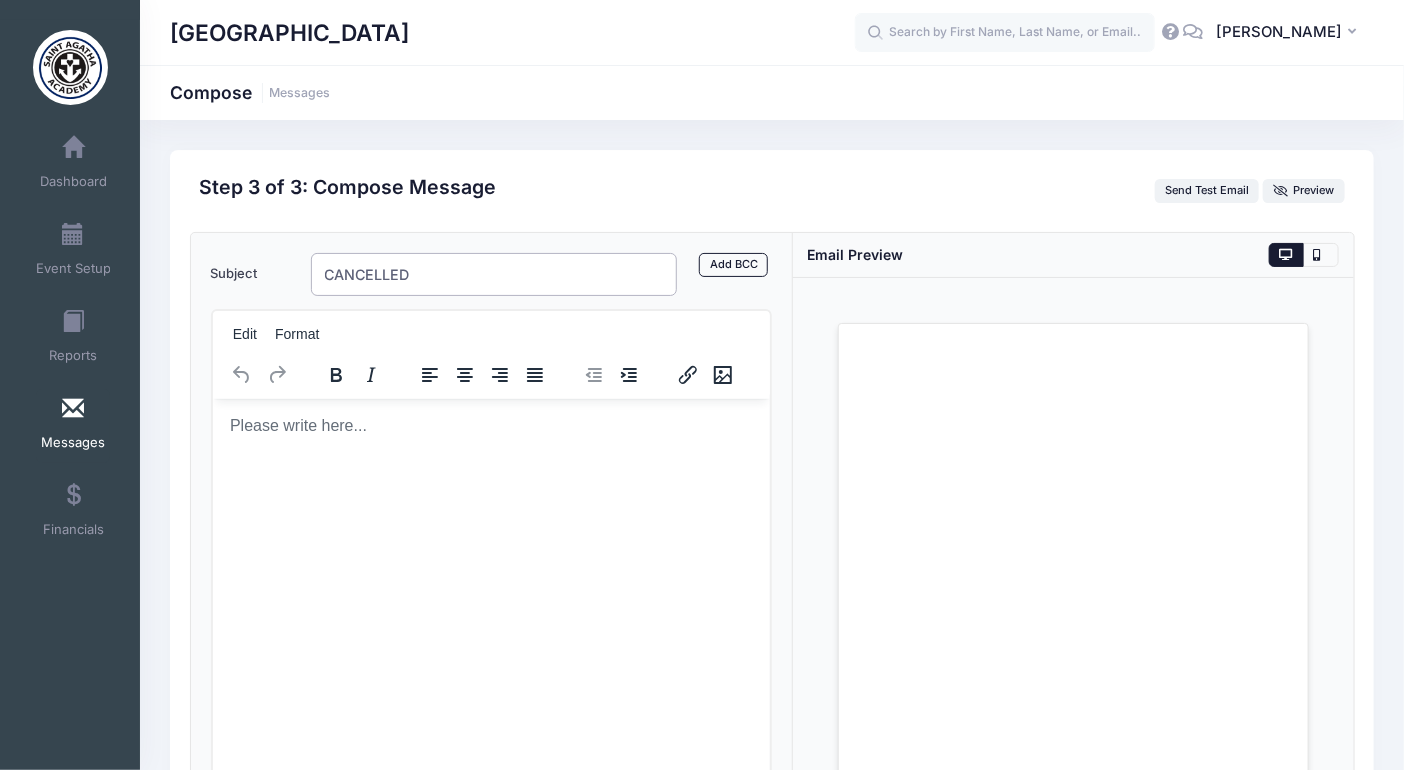 click on "CANCELLED" at bounding box center [494, 274] 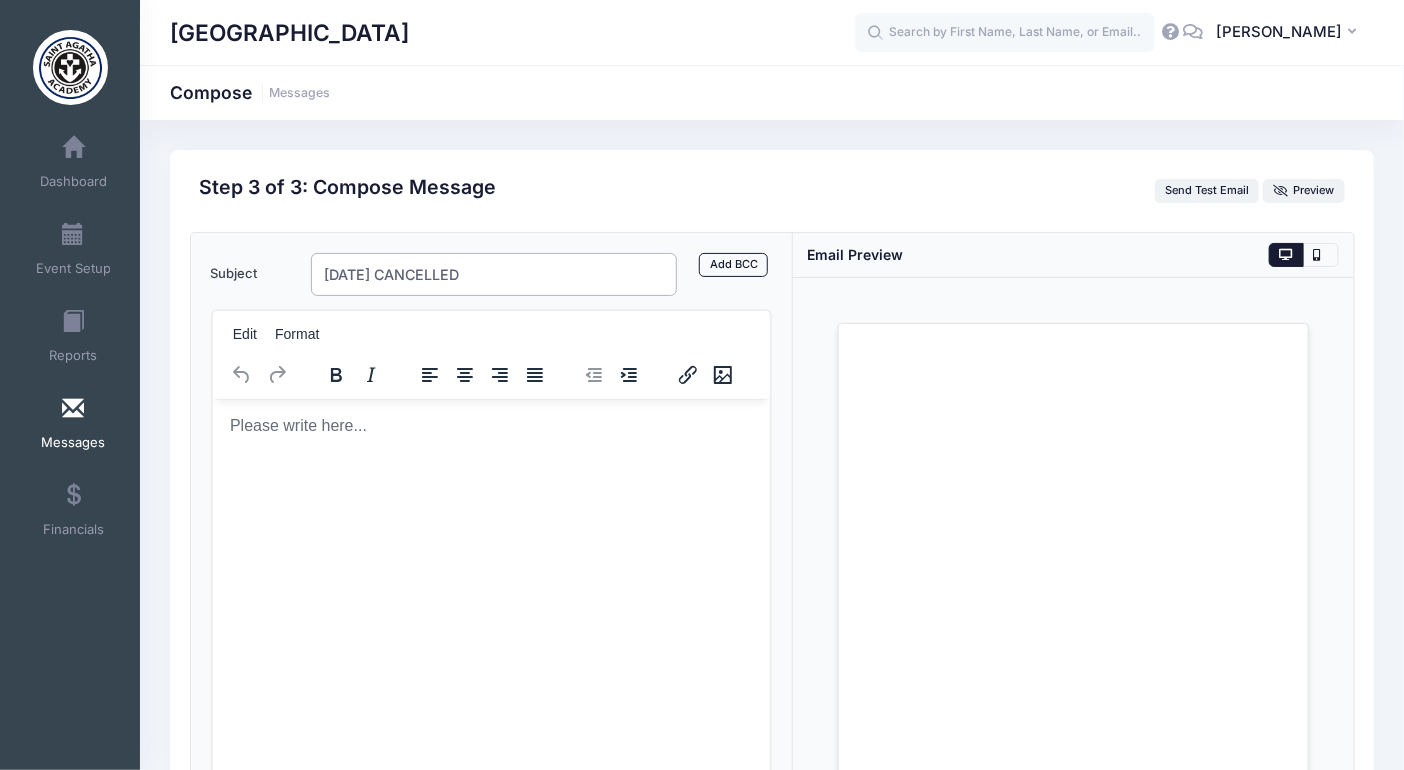 type on "Tomorrow CANCELLED" 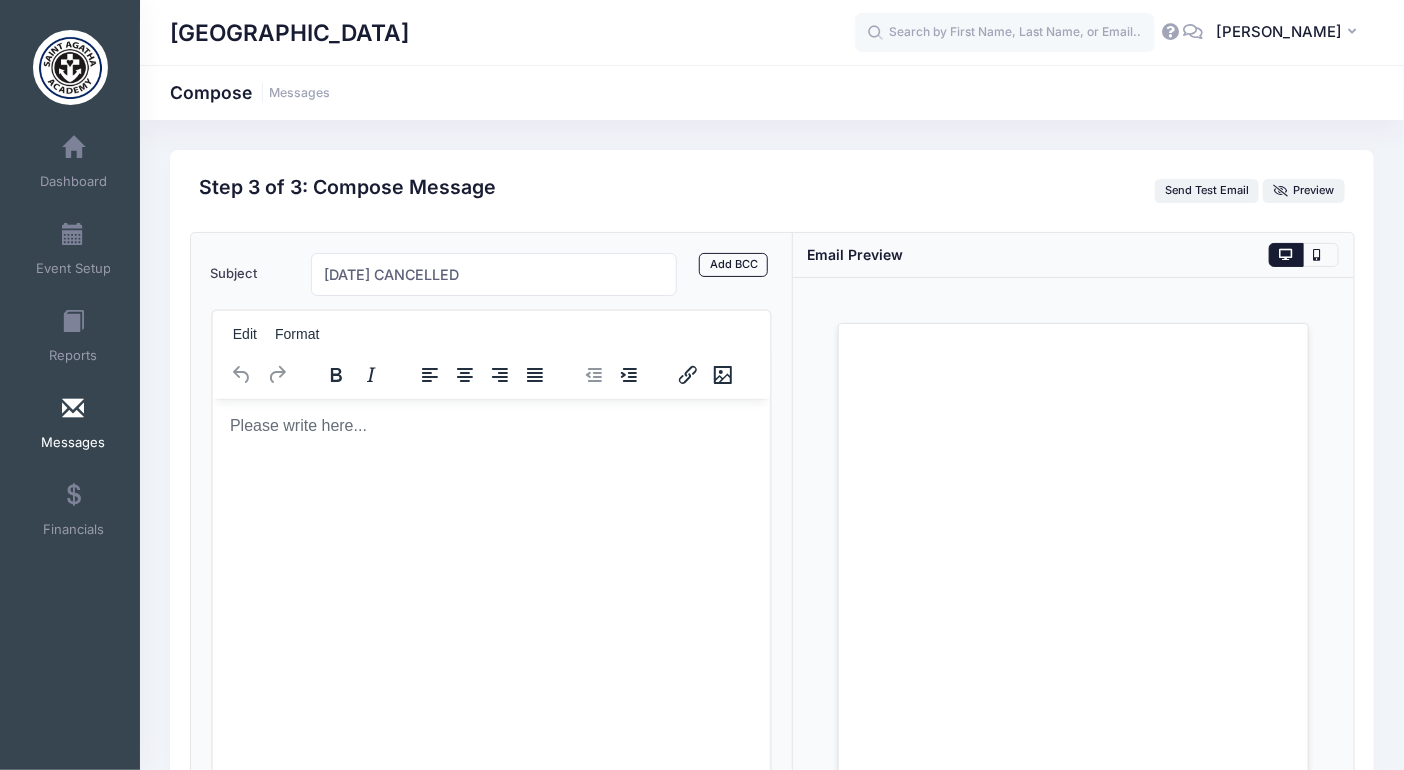 click at bounding box center [490, 425] 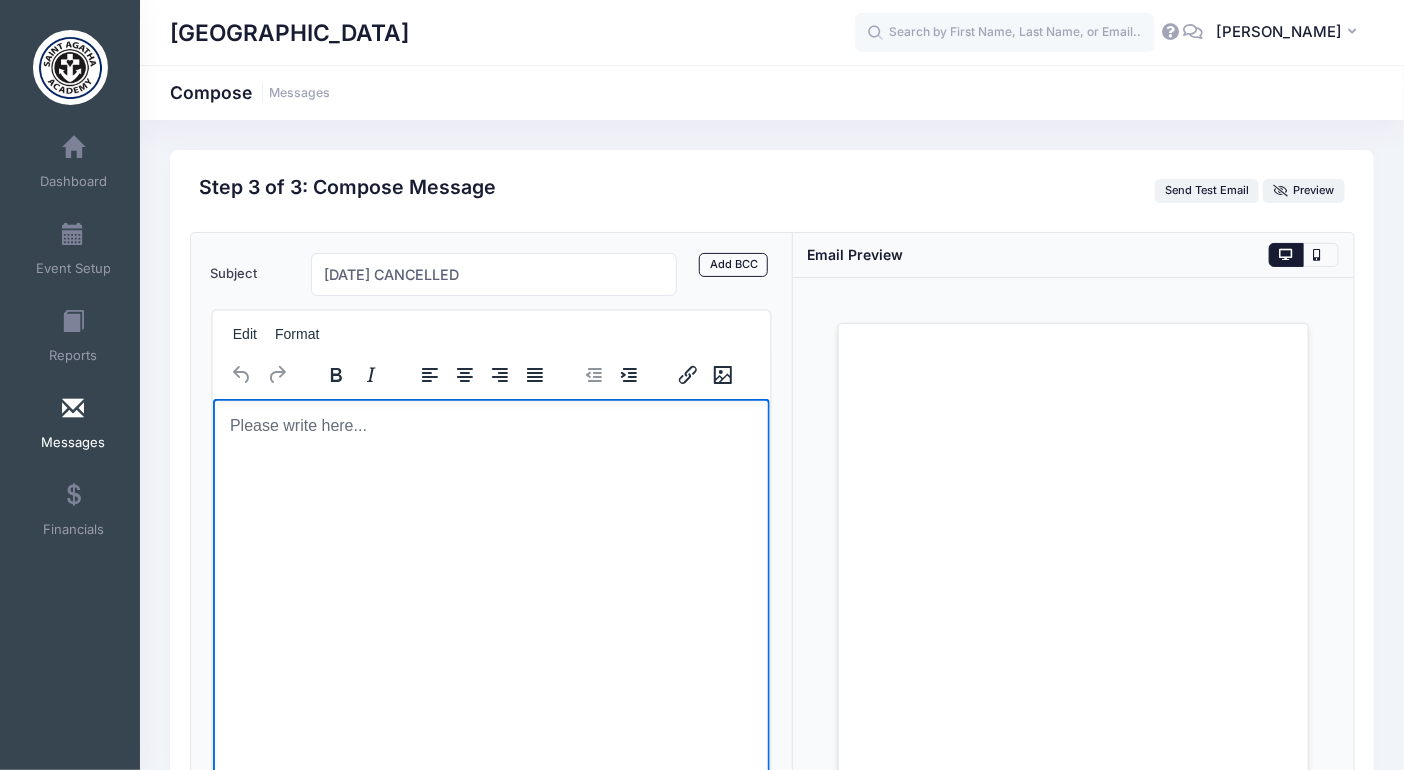 type 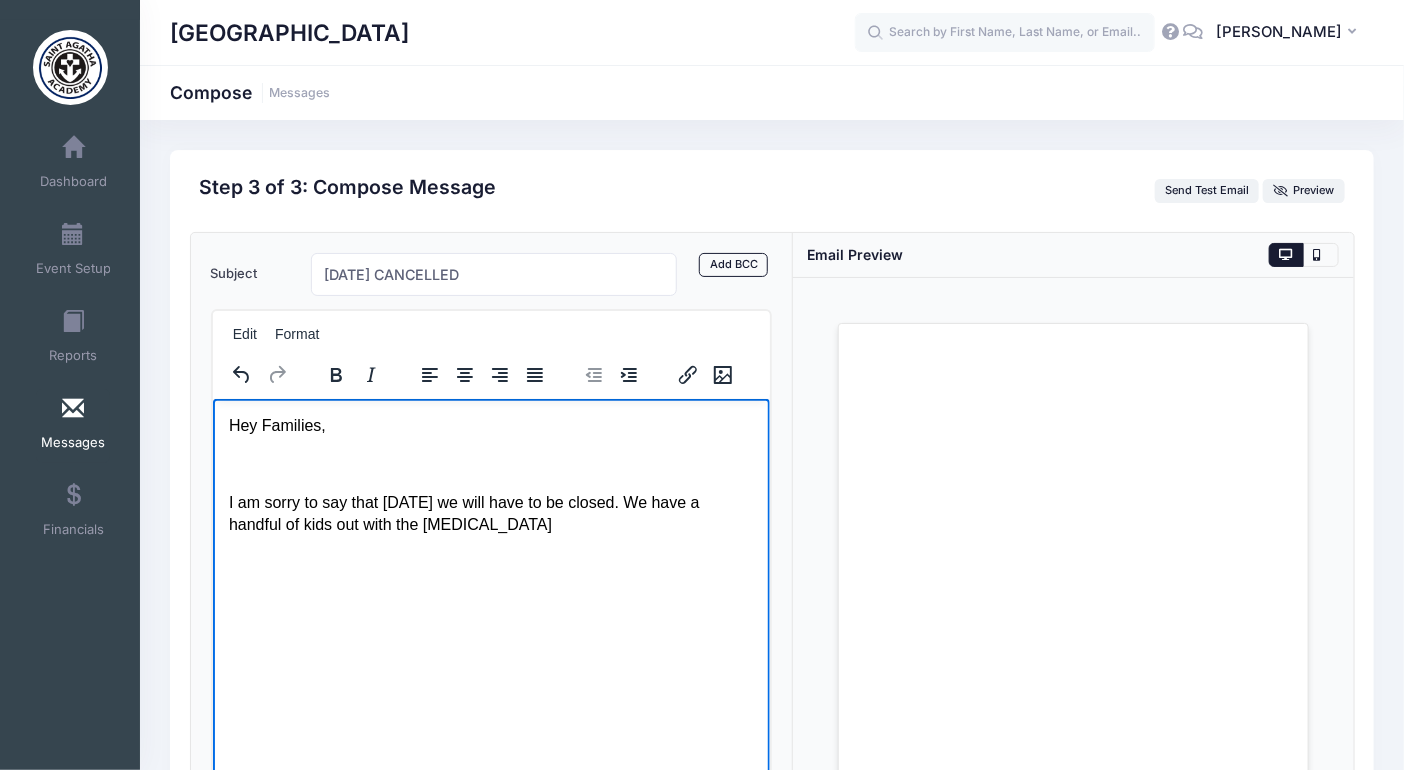 click on "I am sorry to say that tomorrow we will have to be closed. We have a handful of kids out with the stomach bug" at bounding box center (490, 513) 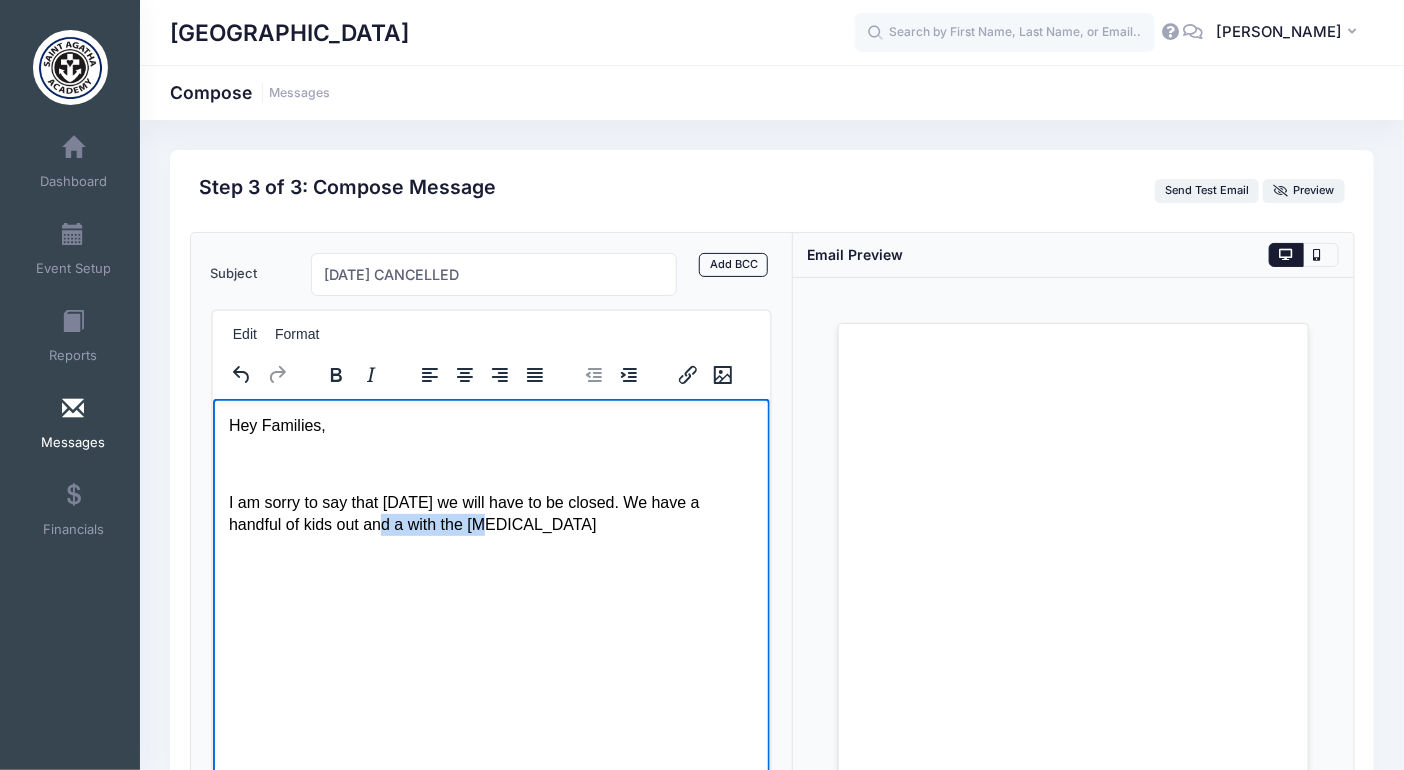 drag, startPoint x: 366, startPoint y: 520, endPoint x: 471, endPoint y: 525, distance: 105.11898 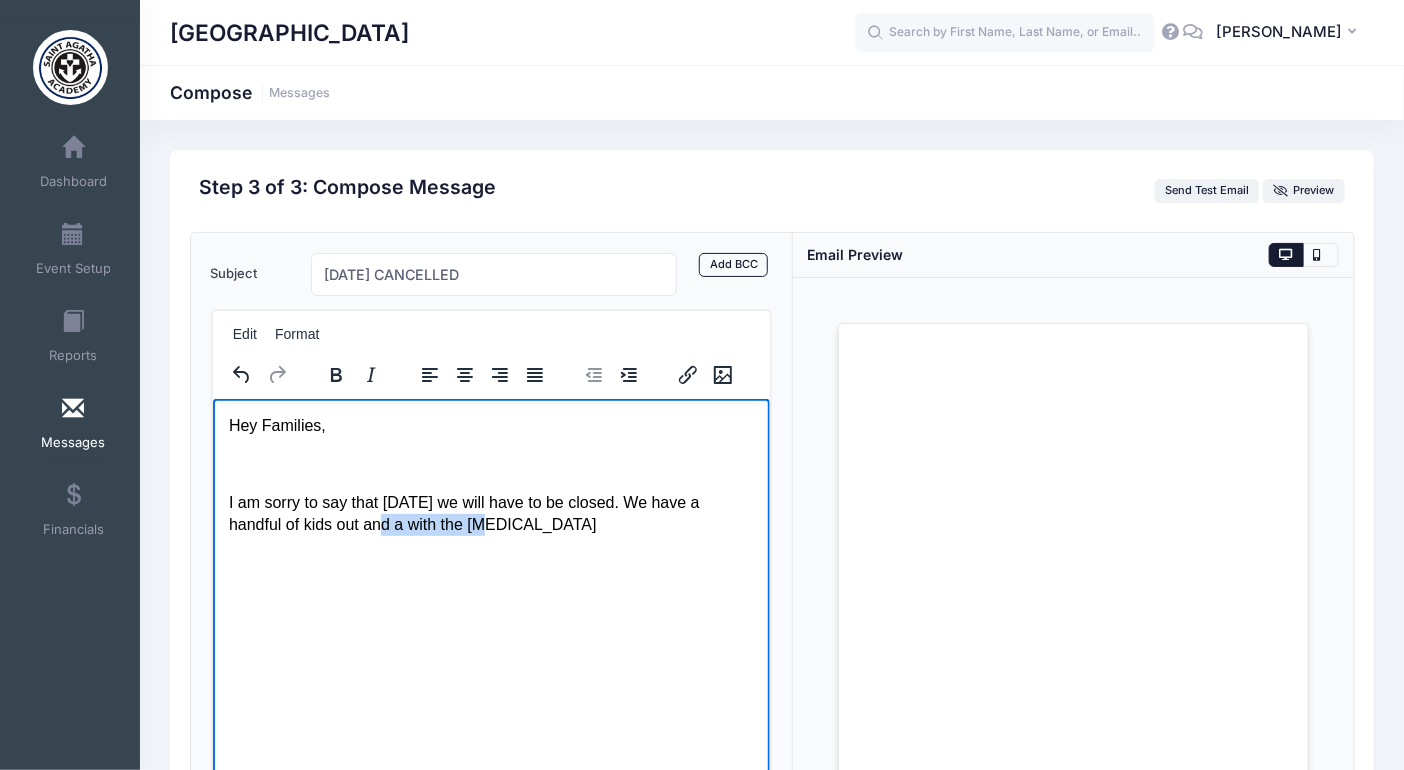 click on "I am sorry to say that tomorrow we will have to be closed. We have a handful of kids out and a with the stomach bug" at bounding box center (490, 513) 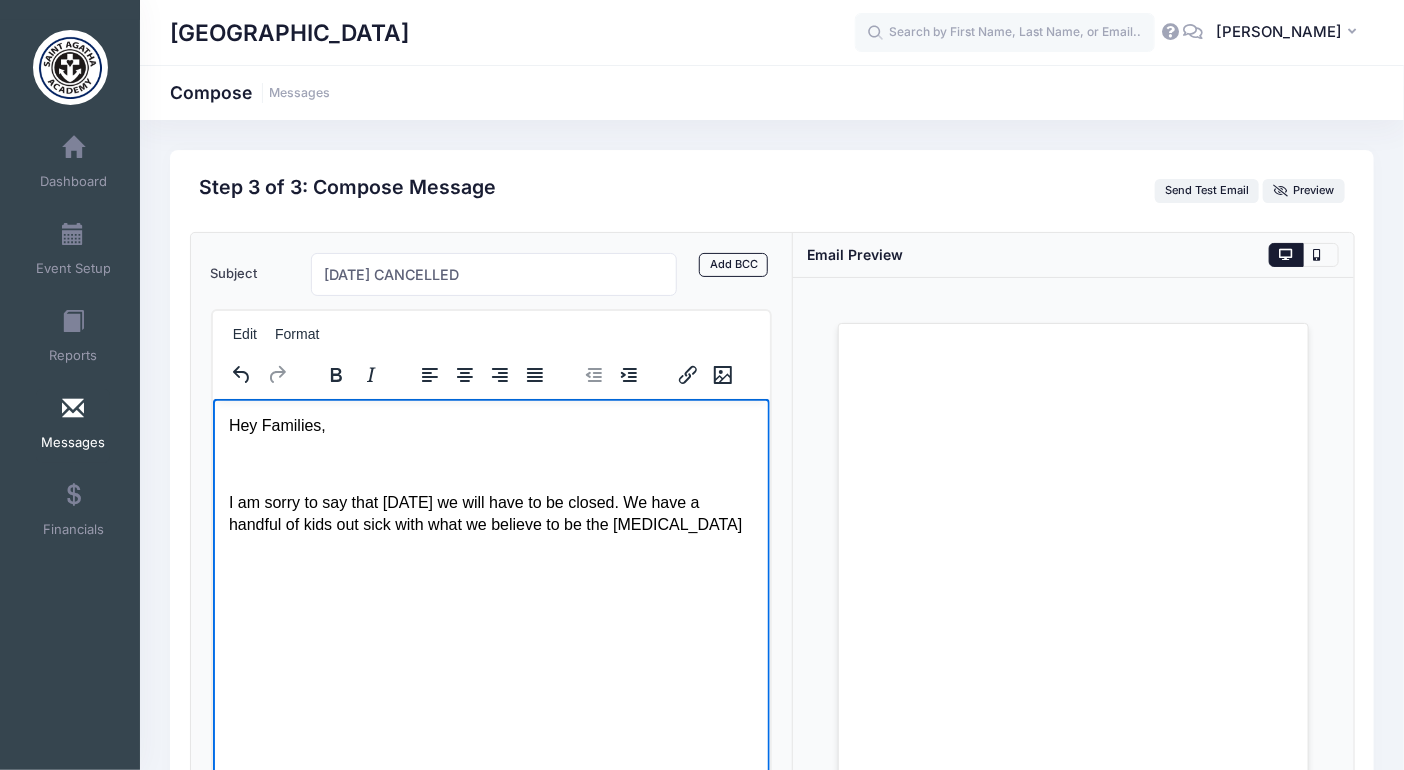 click on "I am sorry to say that tomorrow we will have to be closed. We have a handful of kids out sick with what we believe to be the stomach bug" at bounding box center (490, 513) 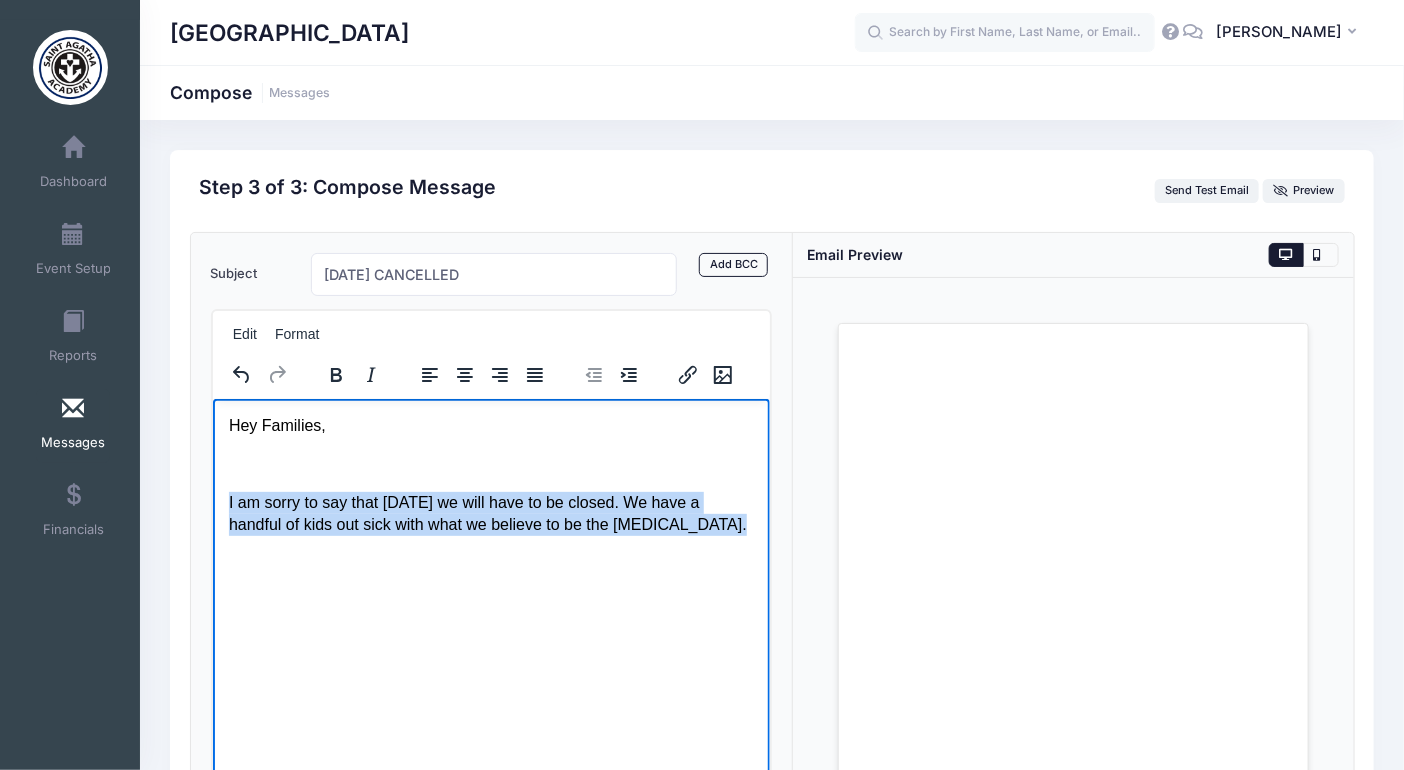 drag, startPoint x: 730, startPoint y: 534, endPoint x: 163, endPoint y: 487, distance: 568.94464 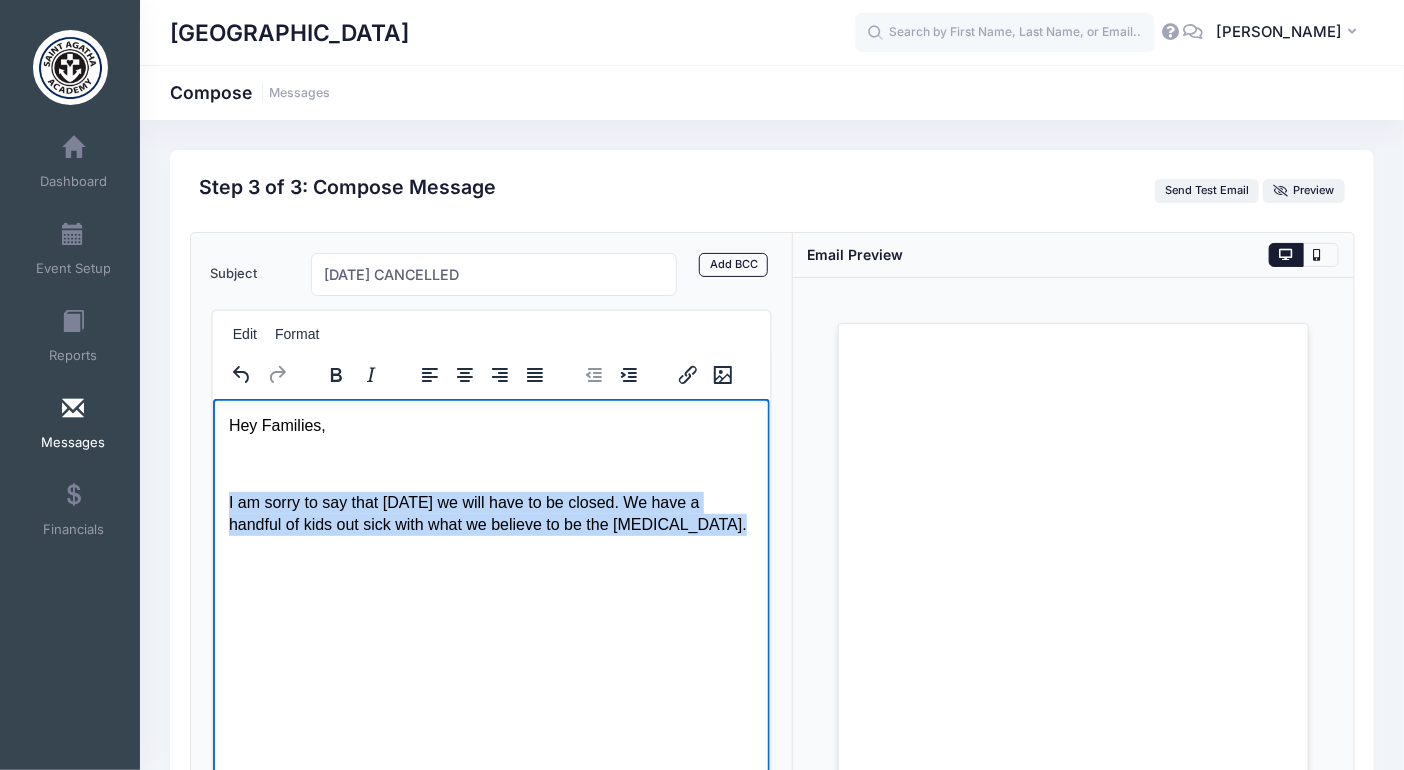 click on "Hey Families, I am sorry to say that tomorrow we will have to be closed. We have a handful of kids out sick with what we believe to be the stomach bug." at bounding box center (490, 475) 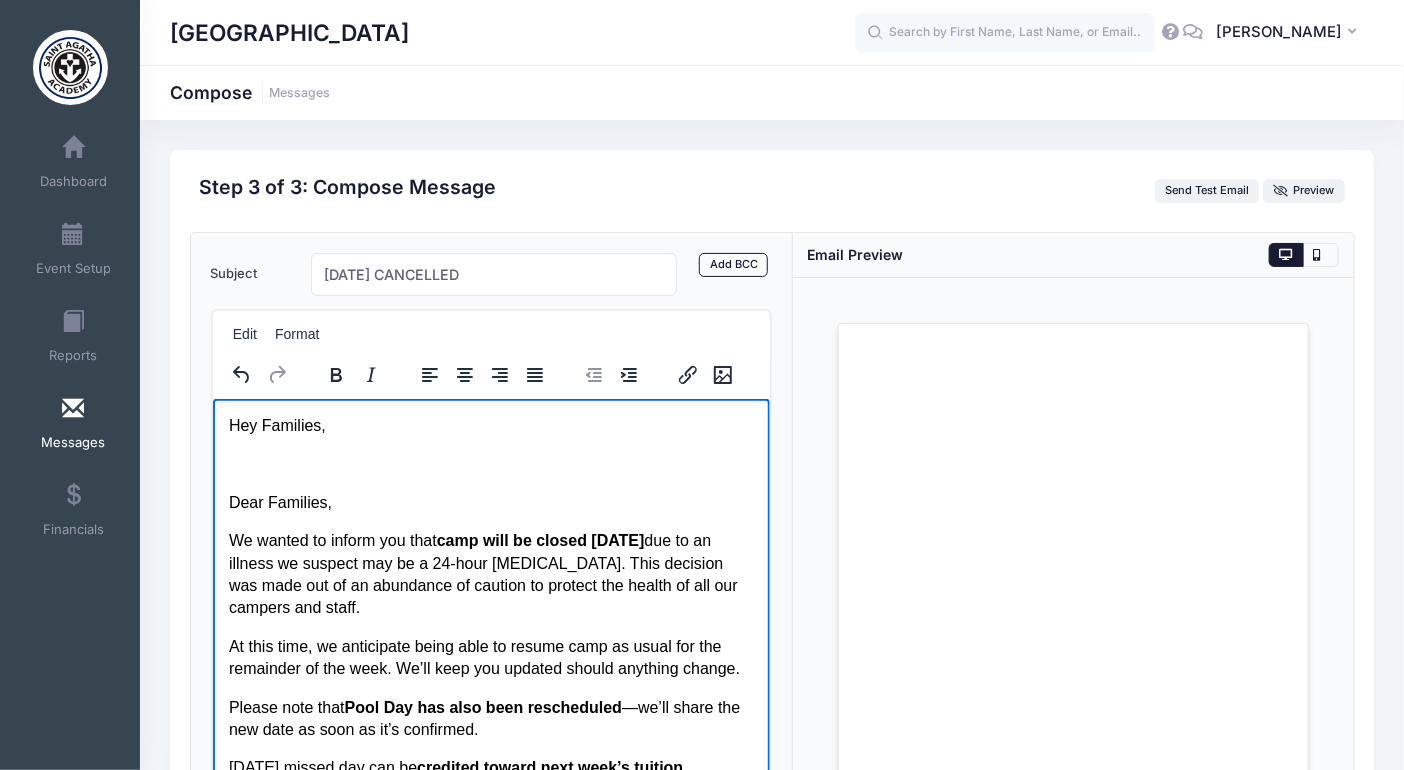 scroll, scrollTop: 154, scrollLeft: 0, axis: vertical 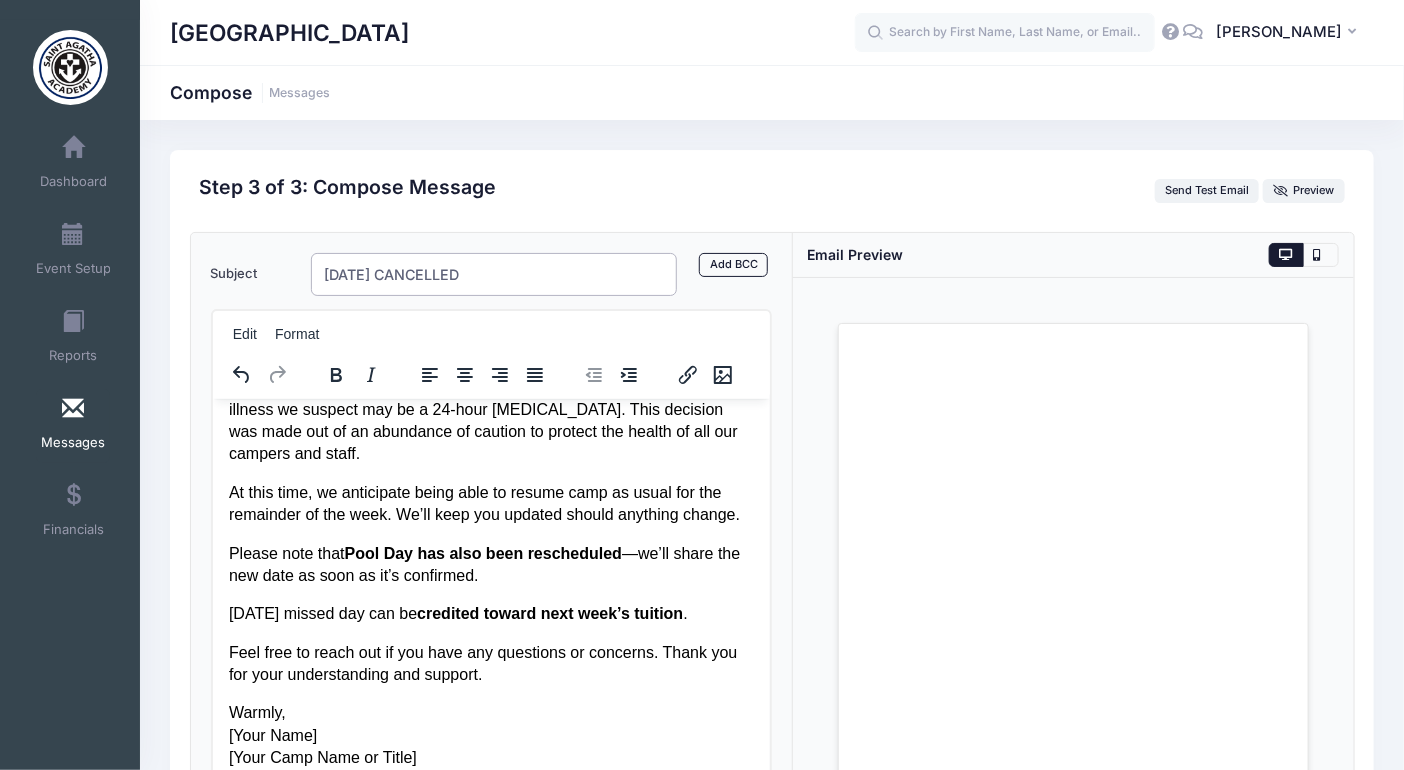 click on "Tomorrow CANCELLED" at bounding box center (494, 274) 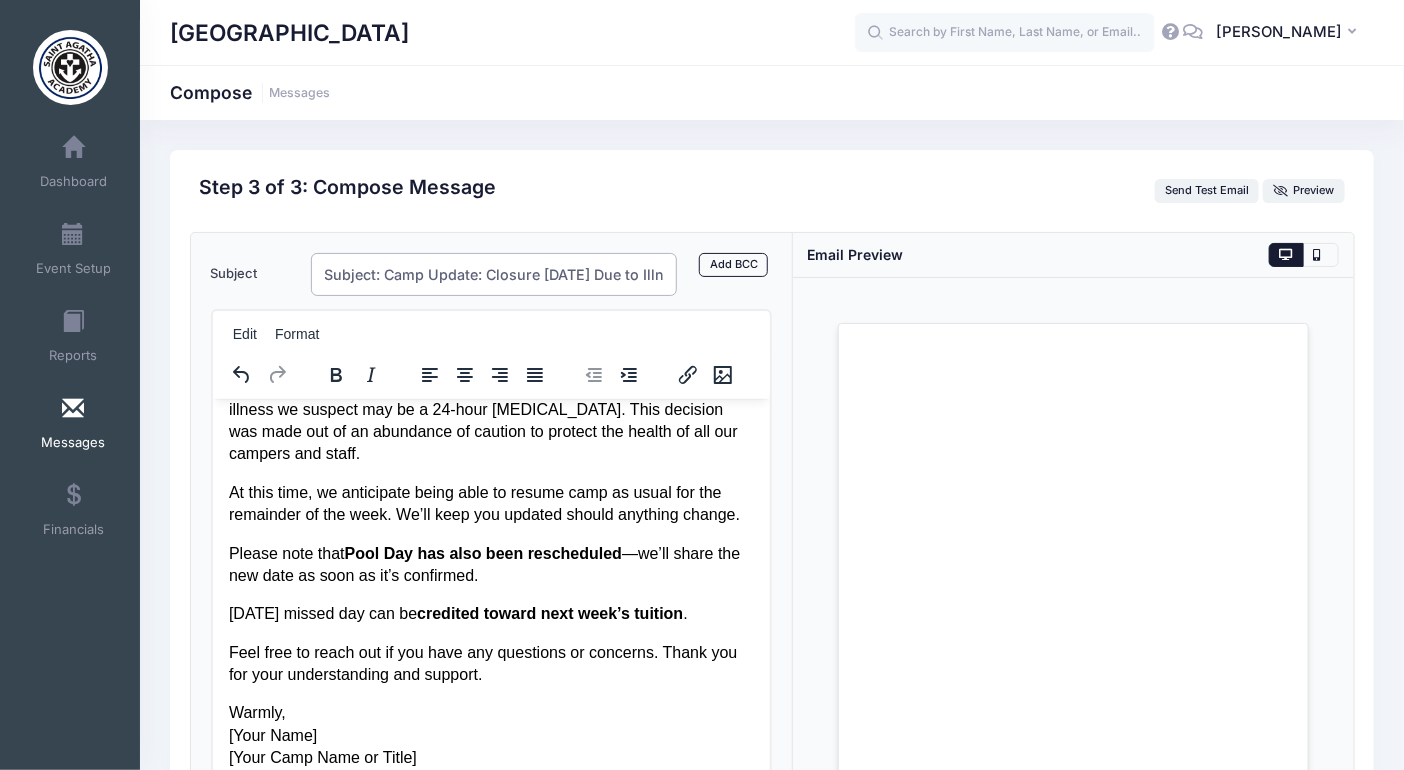 scroll, scrollTop: 0, scrollLeft: 42, axis: horizontal 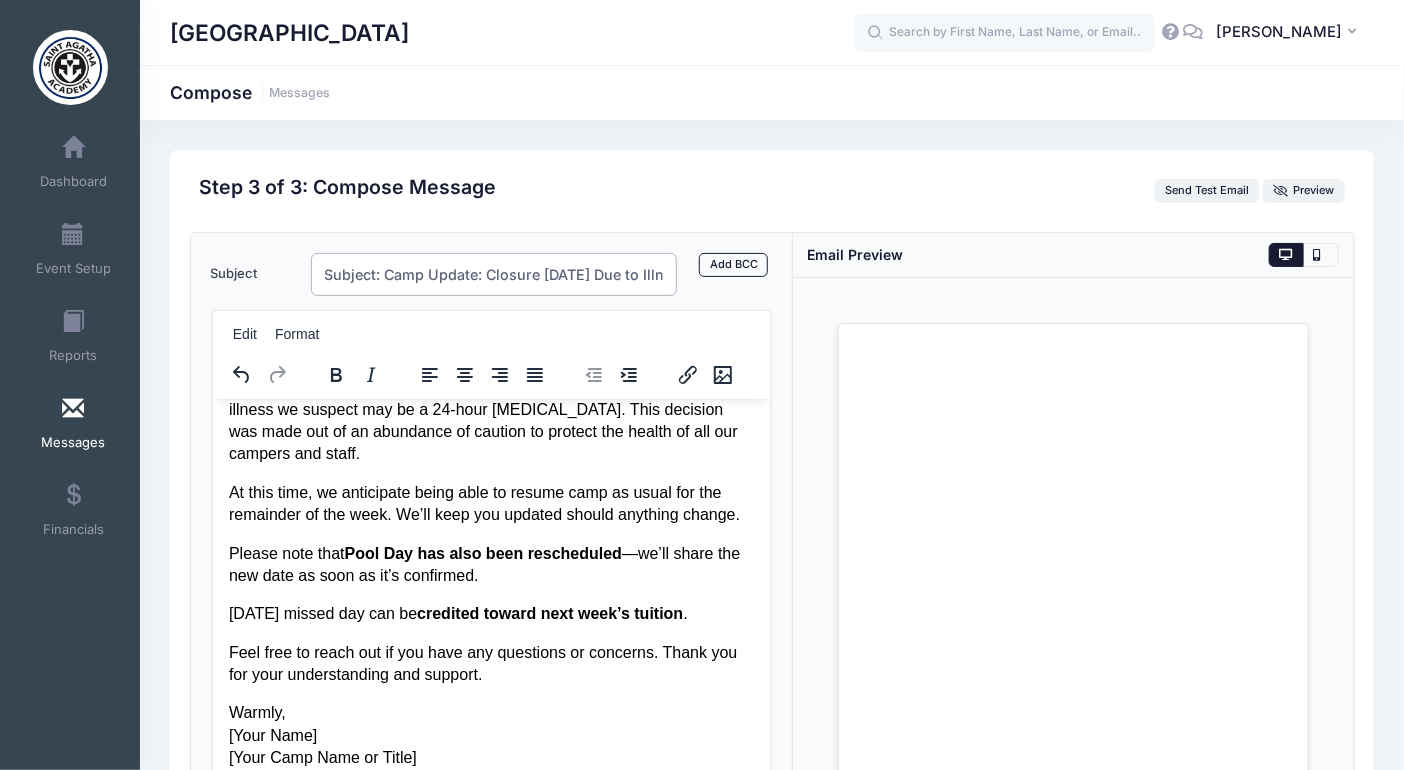 drag, startPoint x: 340, startPoint y: 269, endPoint x: 246, endPoint y: 269, distance: 94 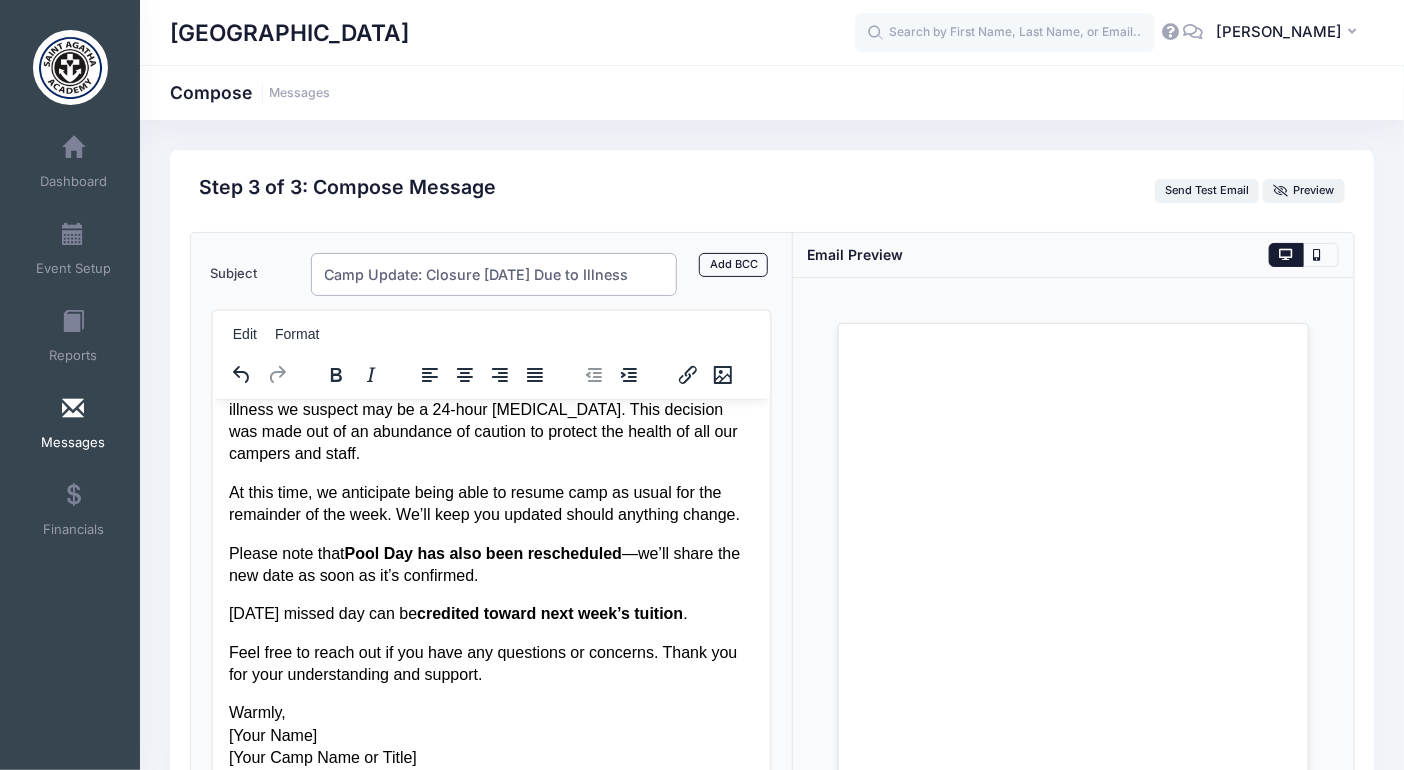 scroll, scrollTop: 0, scrollLeft: 0, axis: both 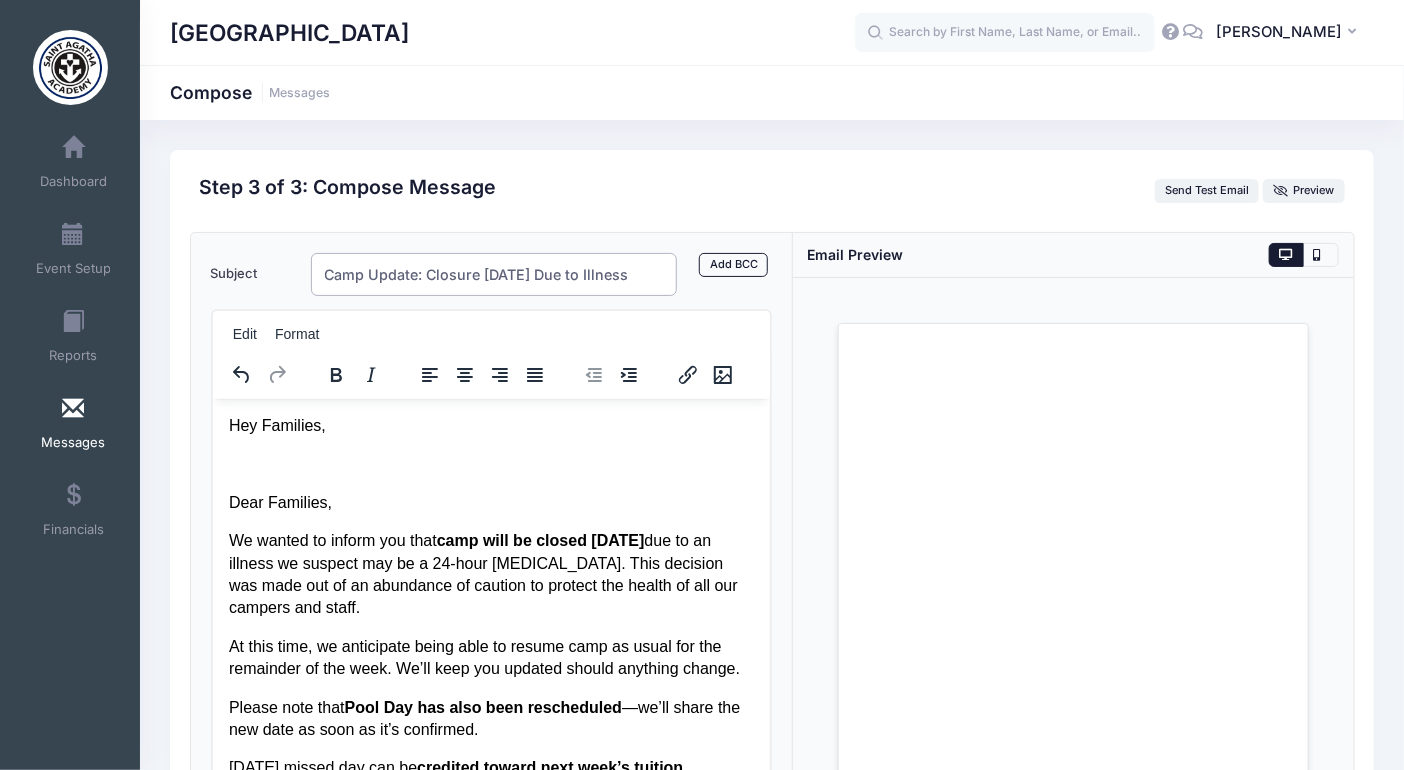 type on "Camp Update: Closure Tomorrow Due to Illness" 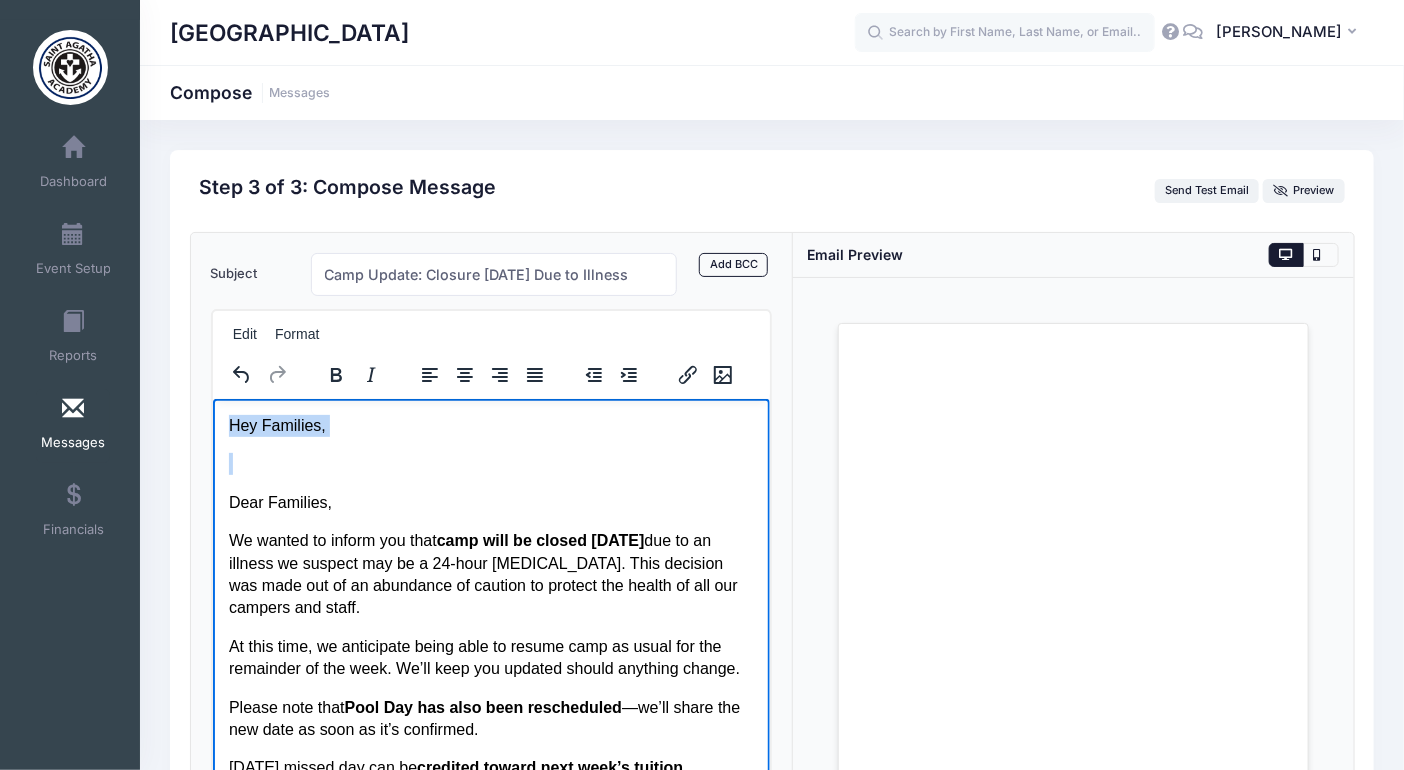 drag, startPoint x: 229, startPoint y: 501, endPoint x: 208, endPoint y: 406, distance: 97.29337 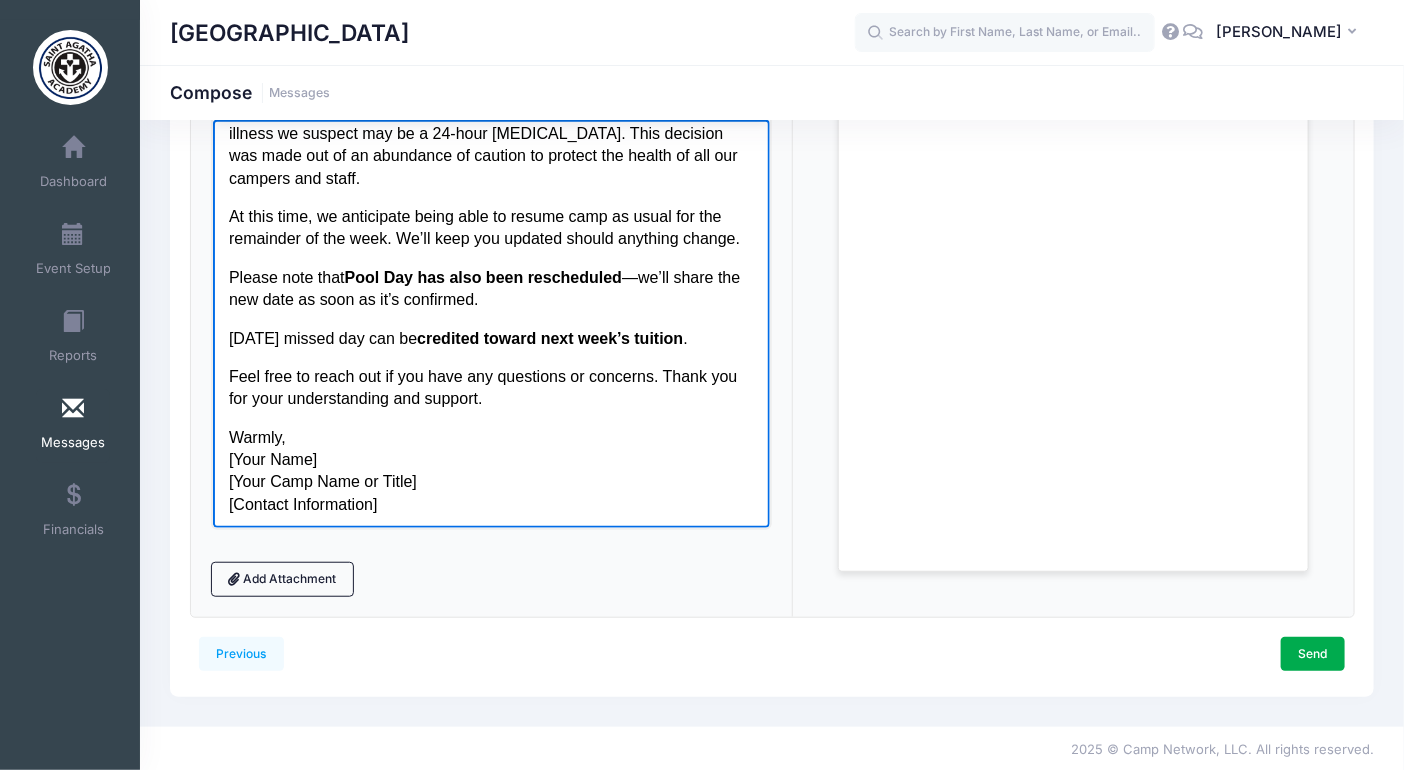 scroll, scrollTop: 77, scrollLeft: 0, axis: vertical 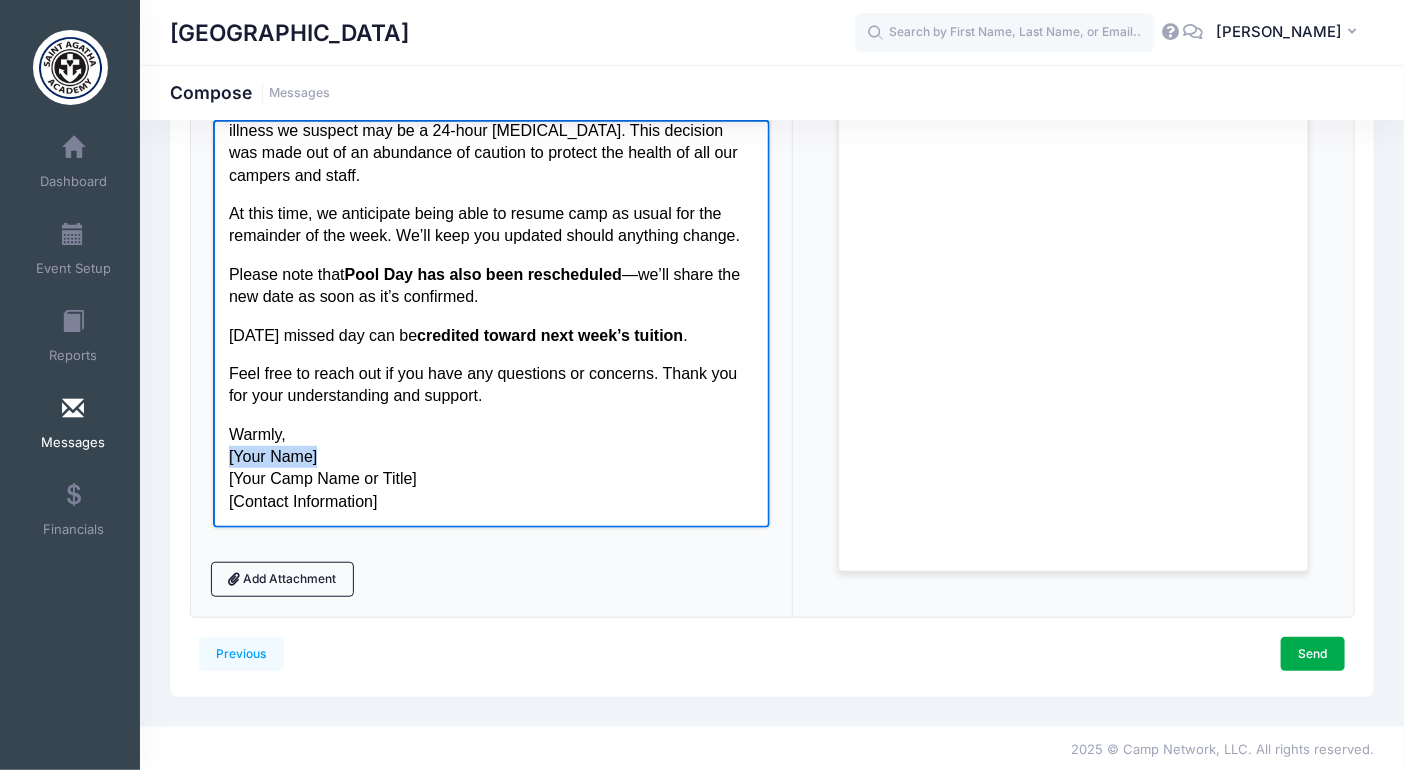 drag, startPoint x: 334, startPoint y: 456, endPoint x: 201, endPoint y: 446, distance: 133.37541 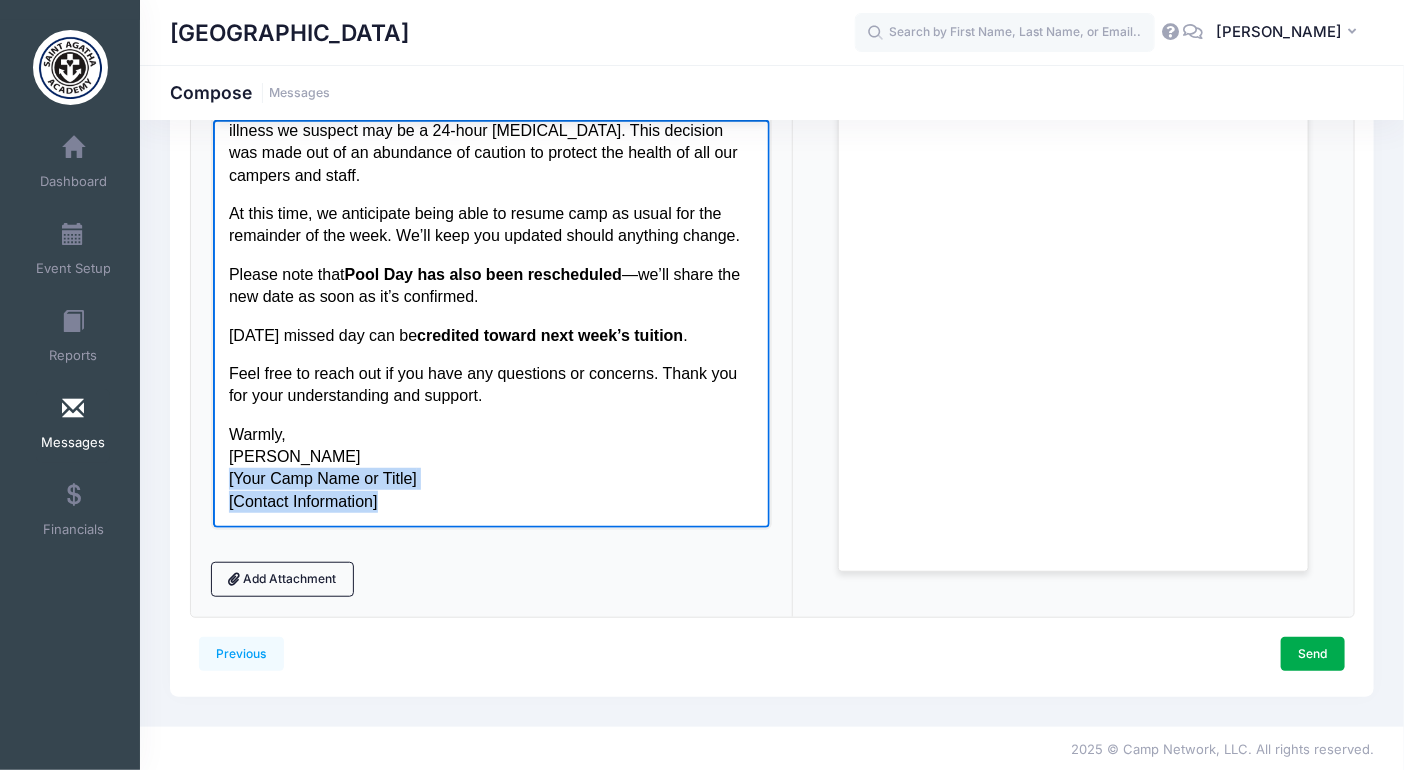 drag, startPoint x: 407, startPoint y: 504, endPoint x: 171, endPoint y: 472, distance: 238.1596 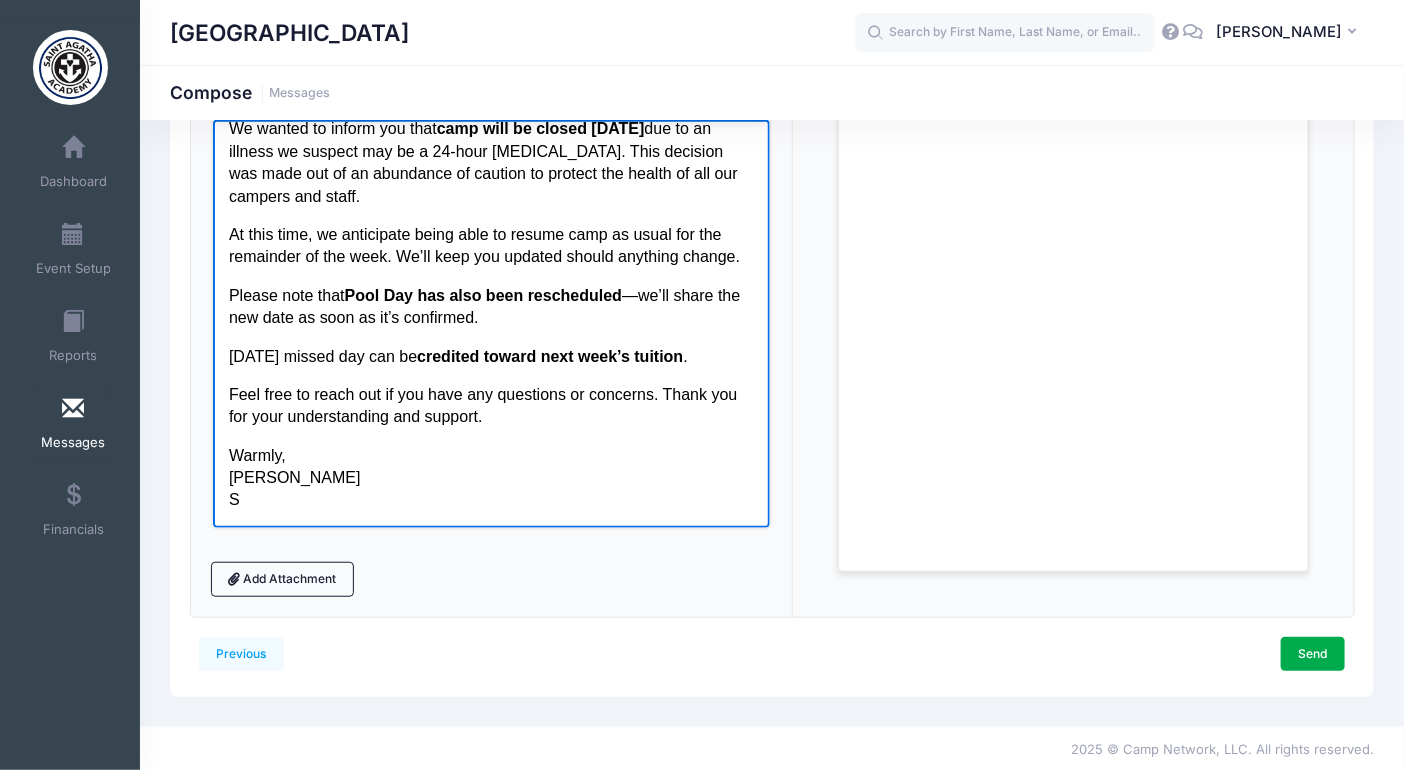 scroll, scrollTop: 55, scrollLeft: 0, axis: vertical 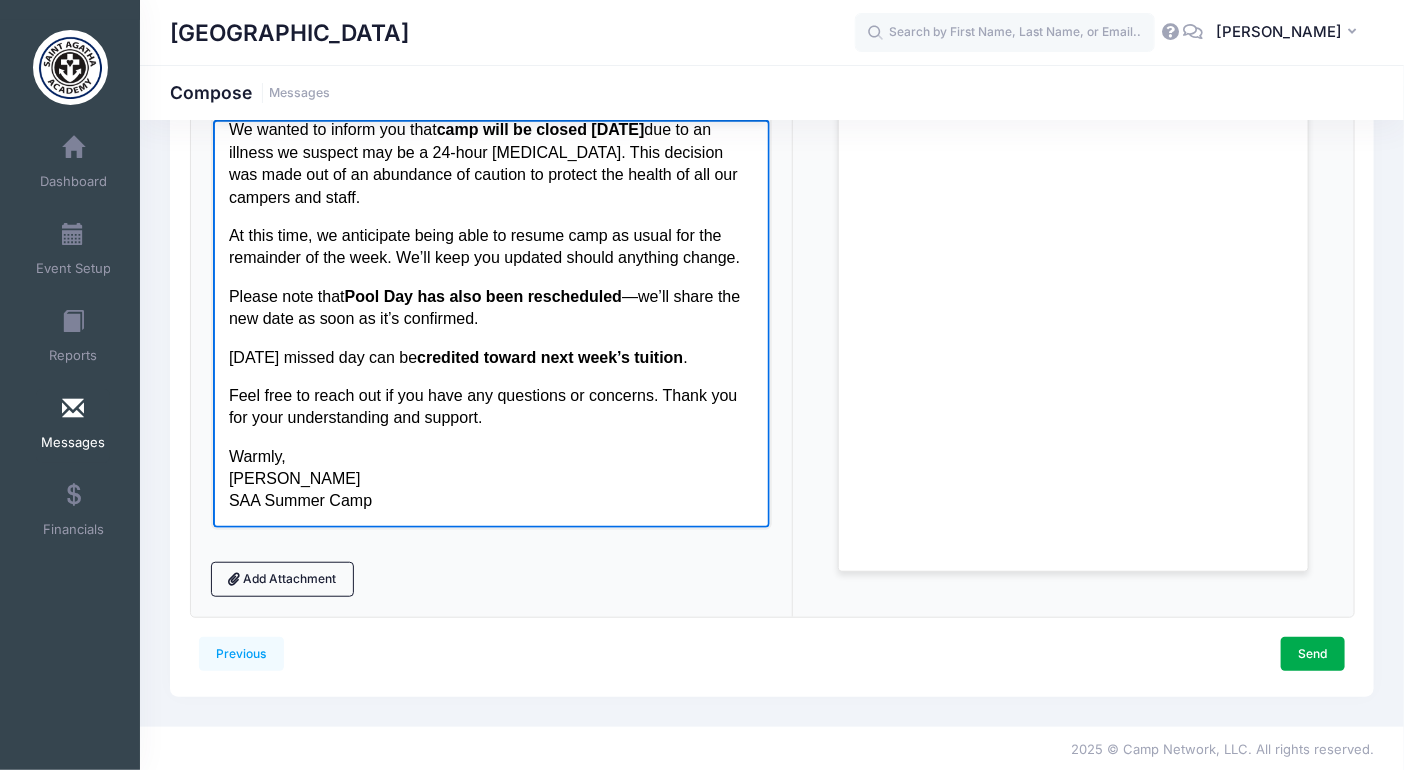 click on "Warmly, Tatiana SAA Summer Camp" at bounding box center (490, 478) 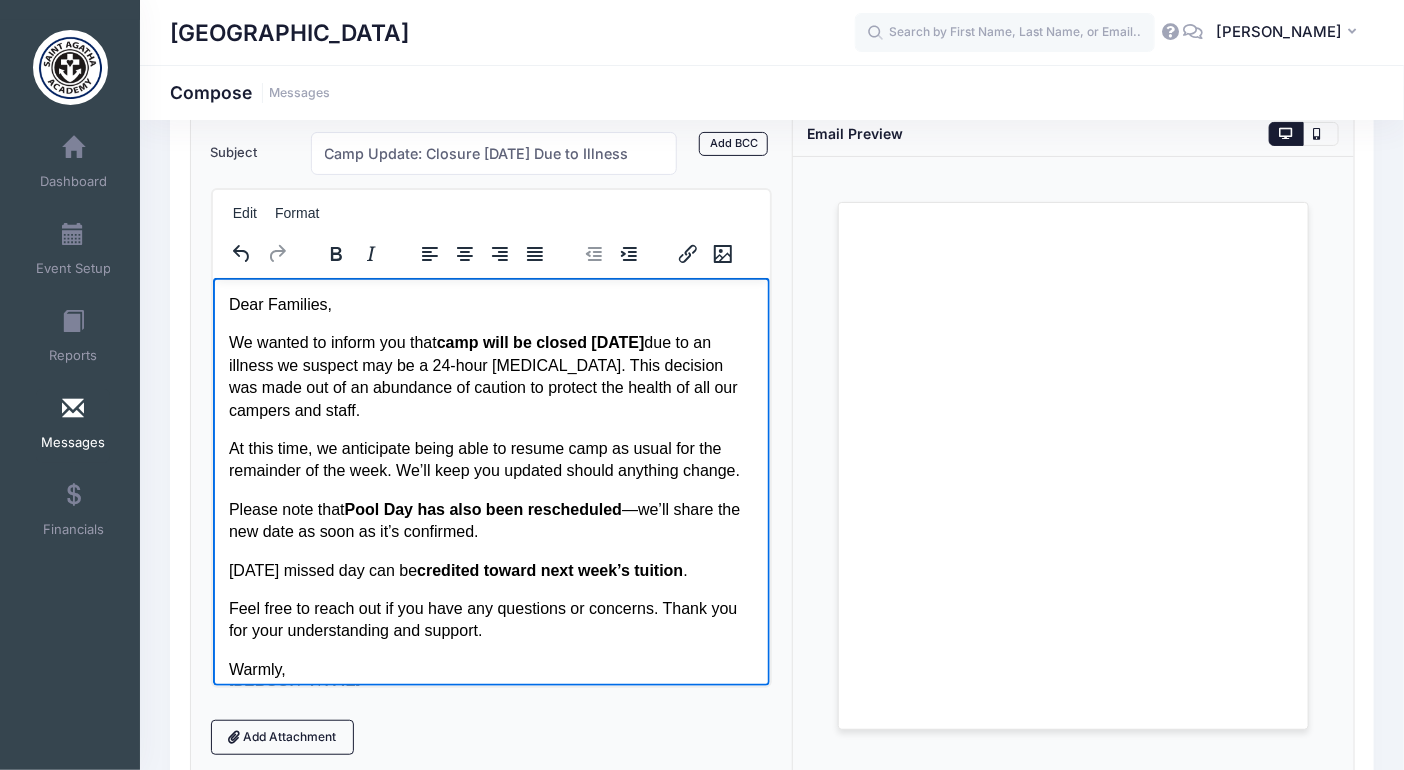 scroll, scrollTop: 0, scrollLeft: 0, axis: both 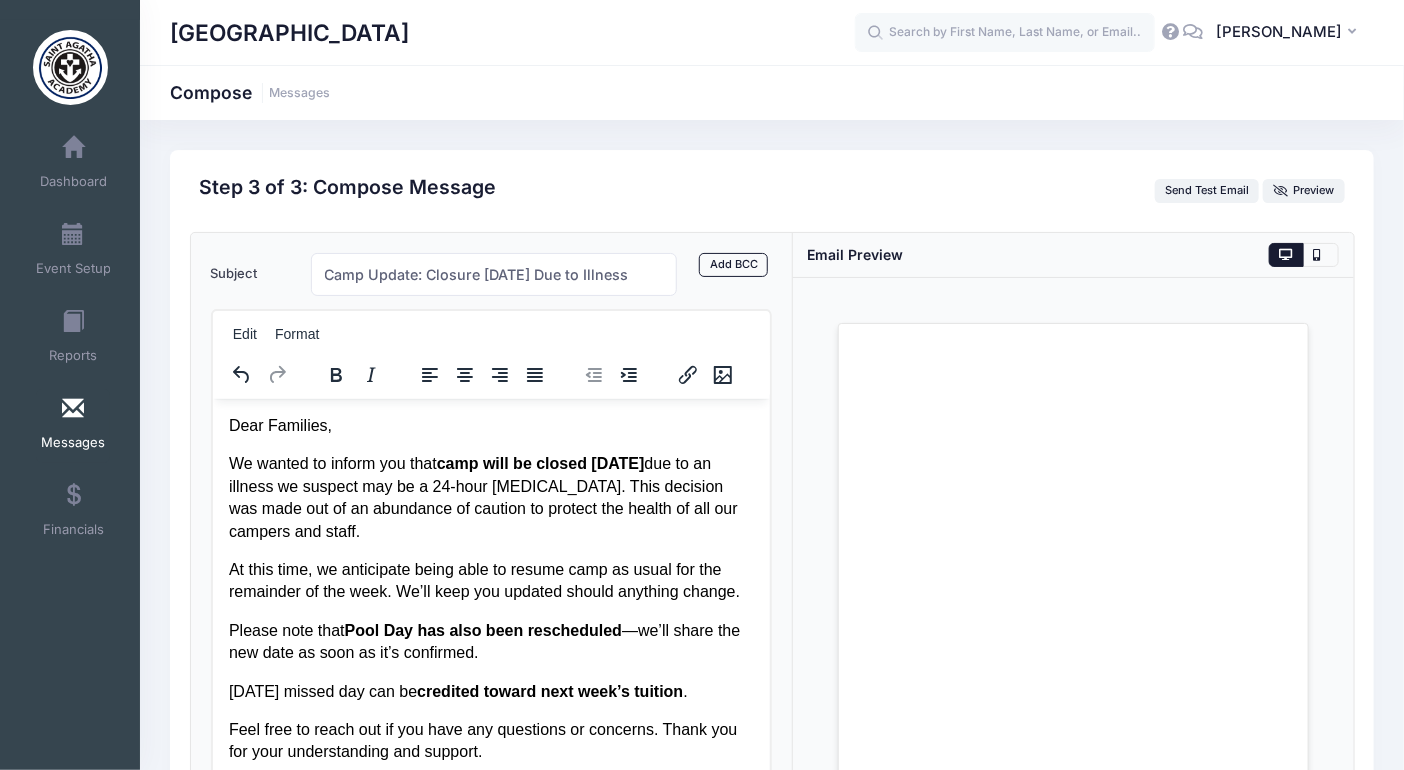 click on "Subject
Camp Update: Closure Tomorrow Due to Illness
Add CC
Add BCC
CC
​
BCC
​
Edit Format" at bounding box center (492, 564) 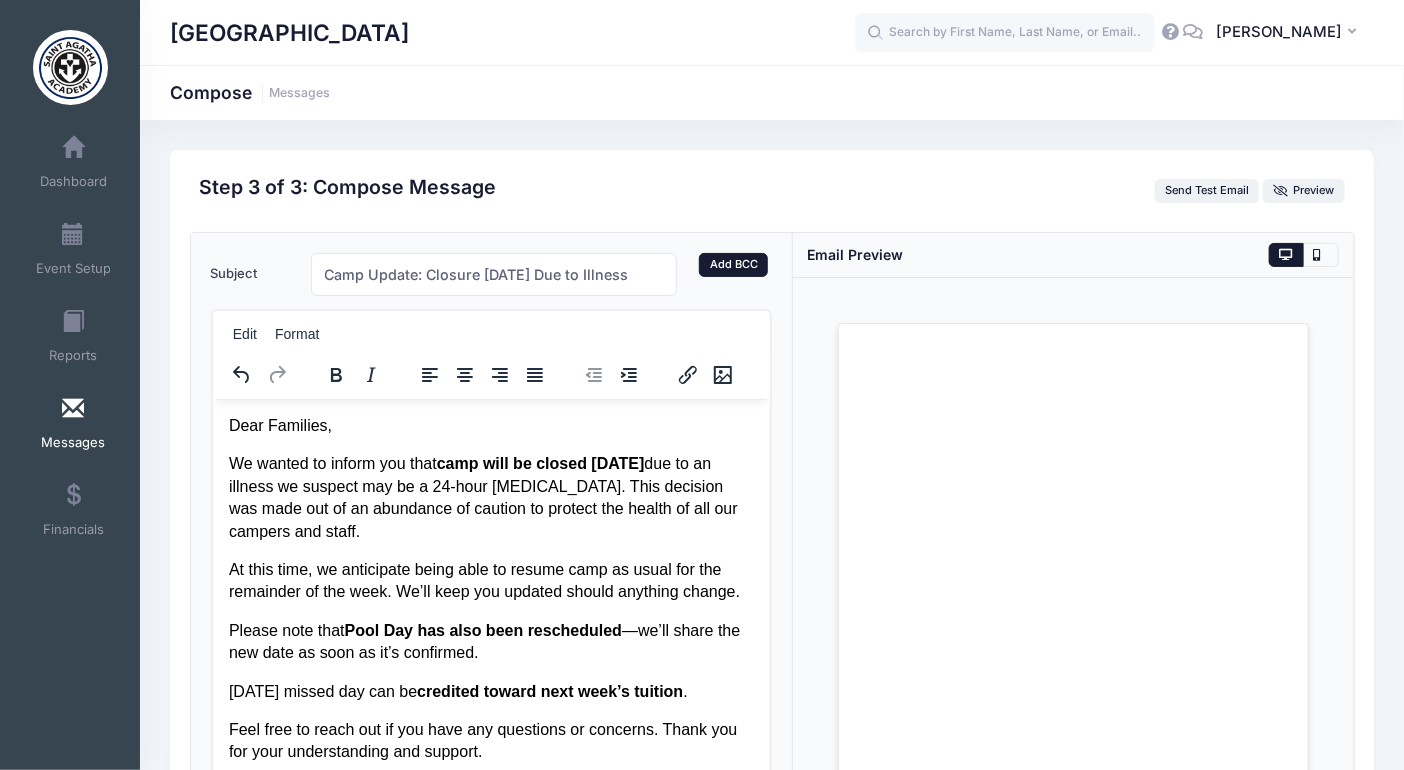 click on "Add BCC" at bounding box center [733, 265] 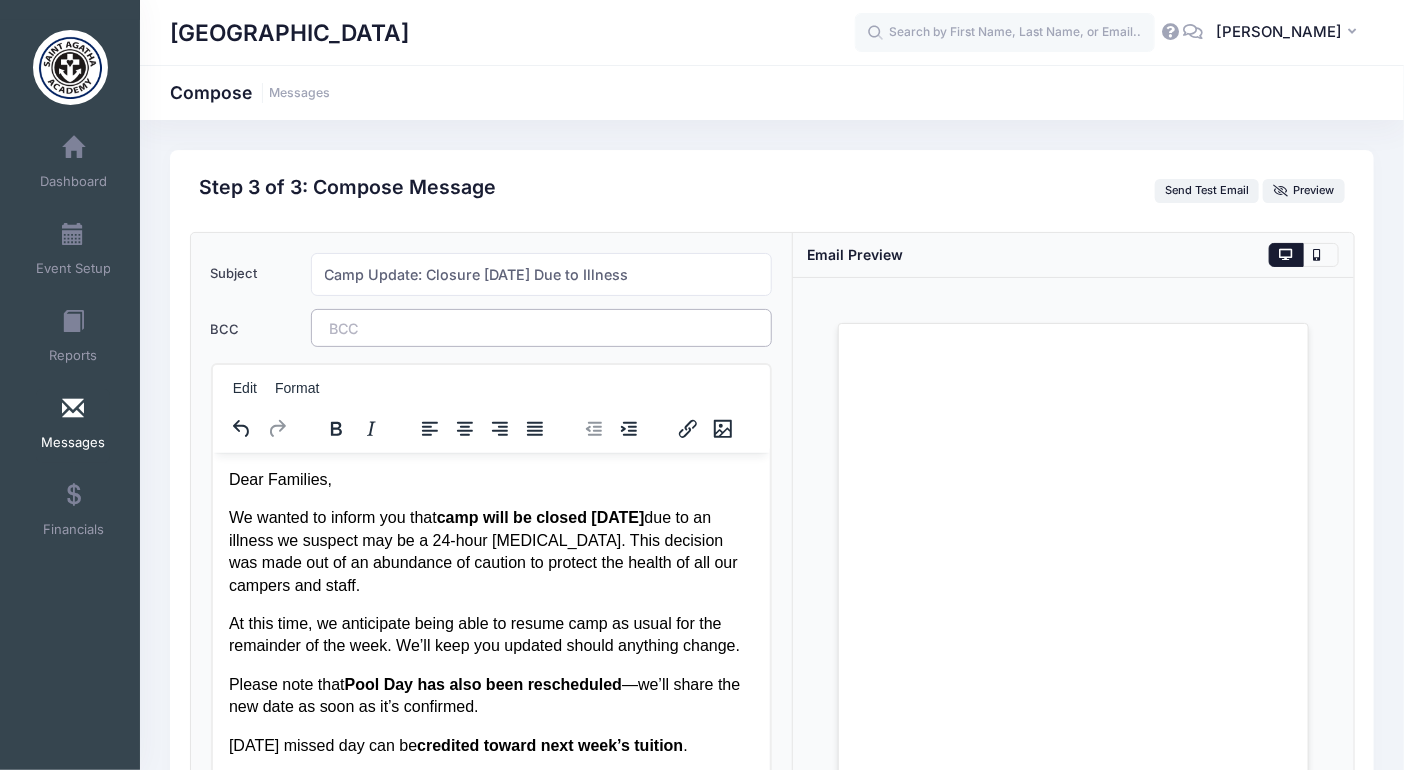 click on "​" at bounding box center [541, 328] 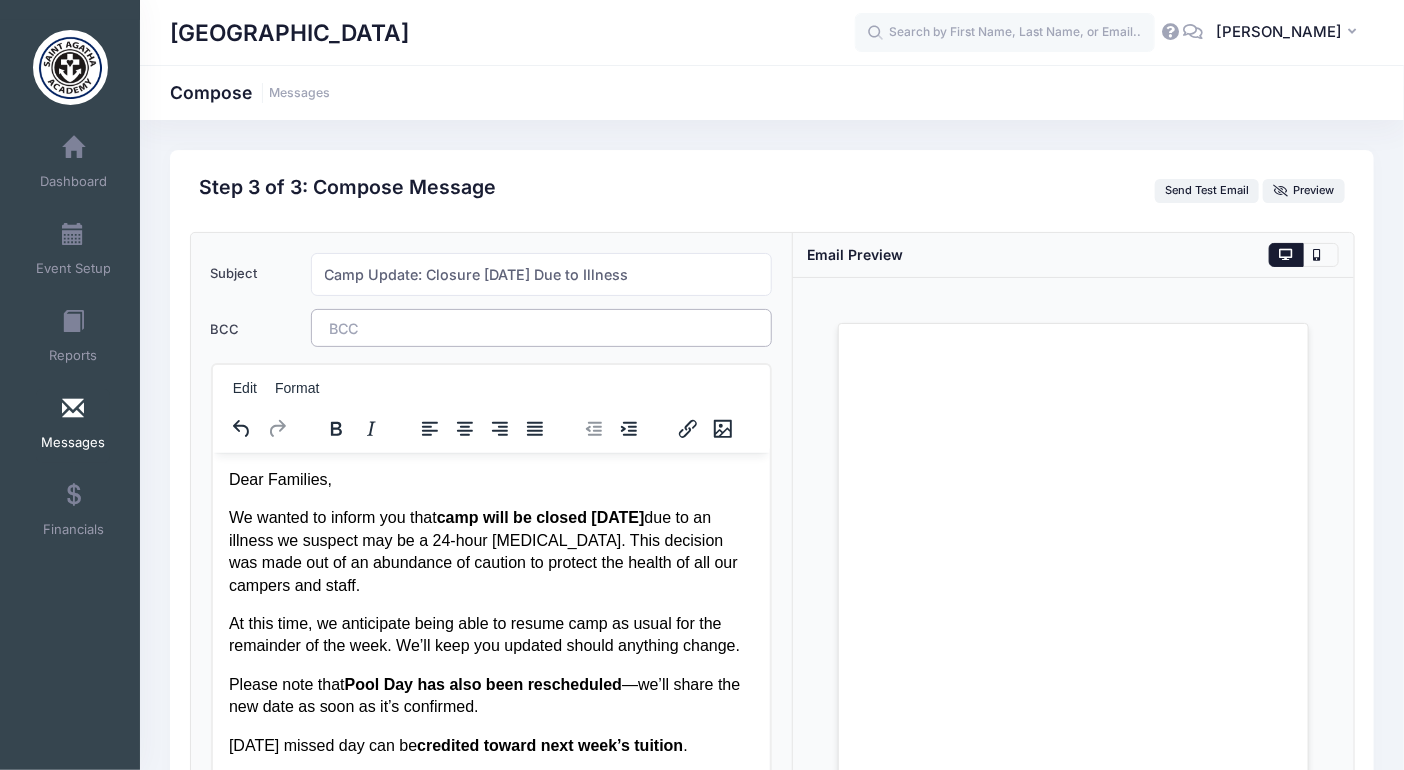 type 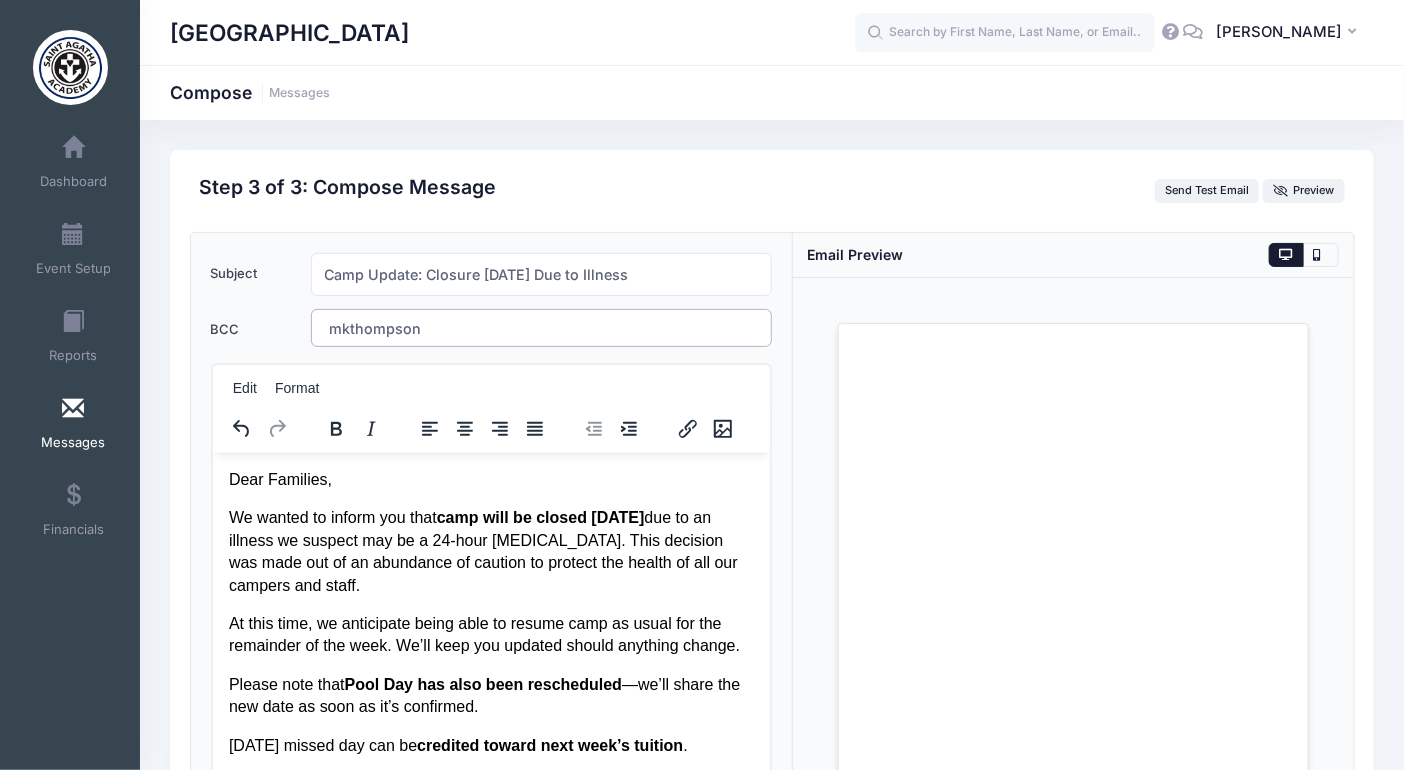click on "mkthompson" at bounding box center [385, 328] 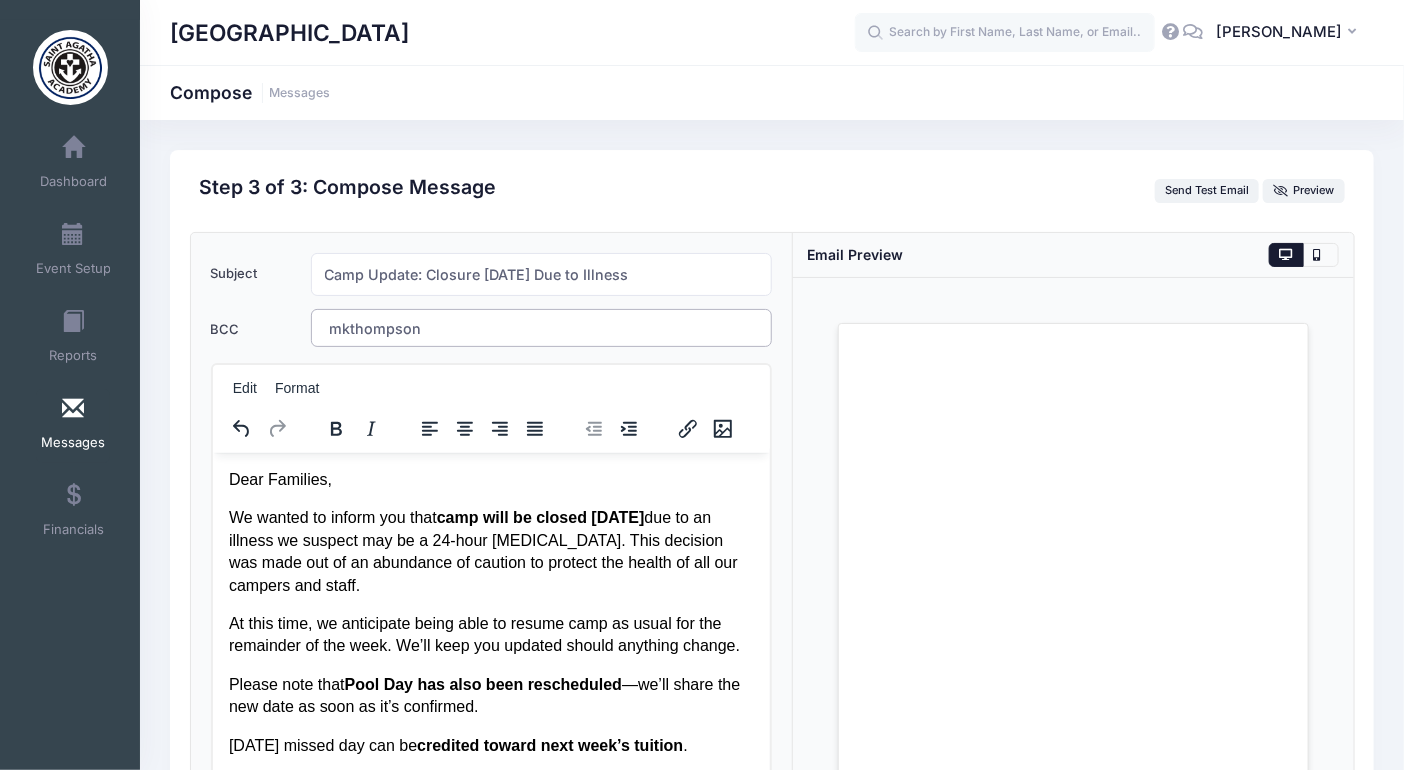 click on "mkthompson" at bounding box center [385, 328] 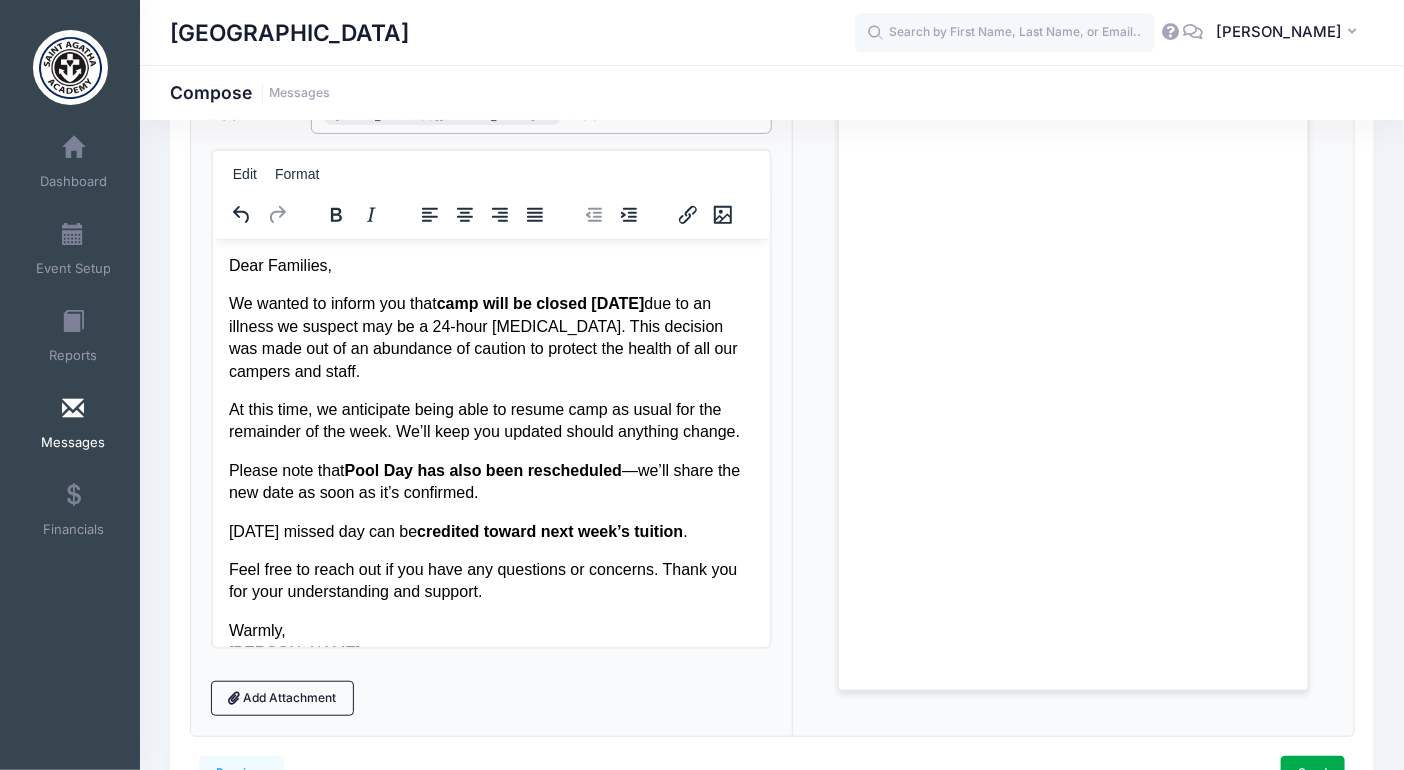 scroll, scrollTop: 92, scrollLeft: 0, axis: vertical 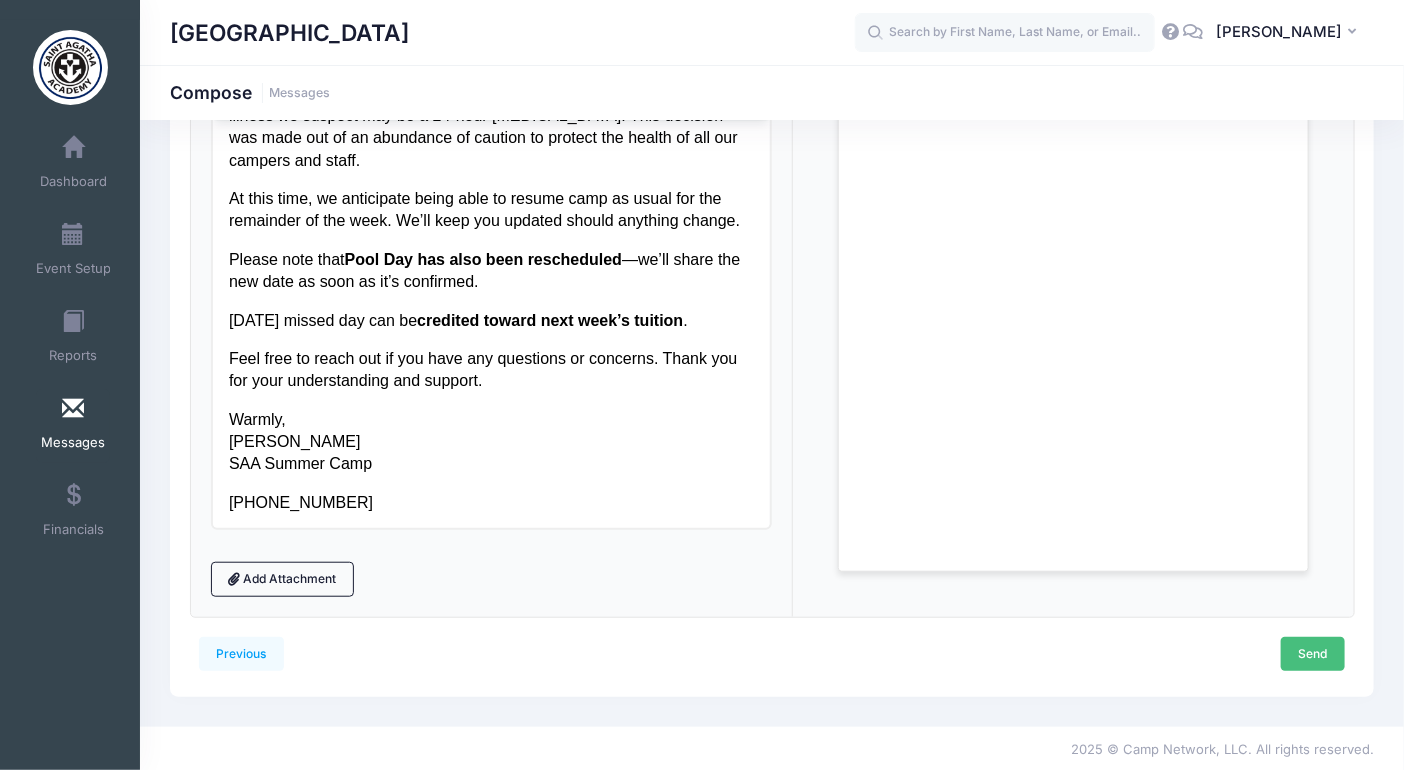 click on "Send" at bounding box center [1313, 654] 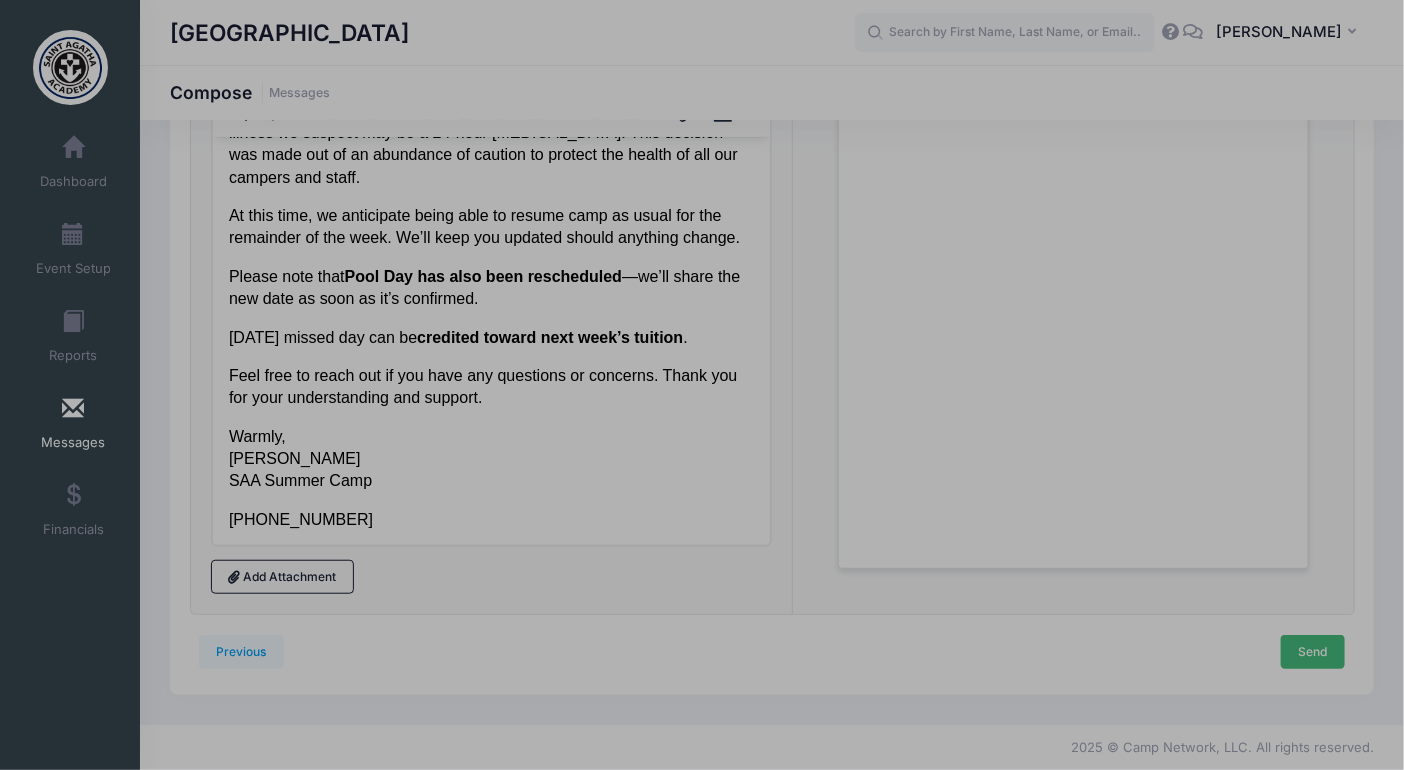 scroll, scrollTop: 0, scrollLeft: 0, axis: both 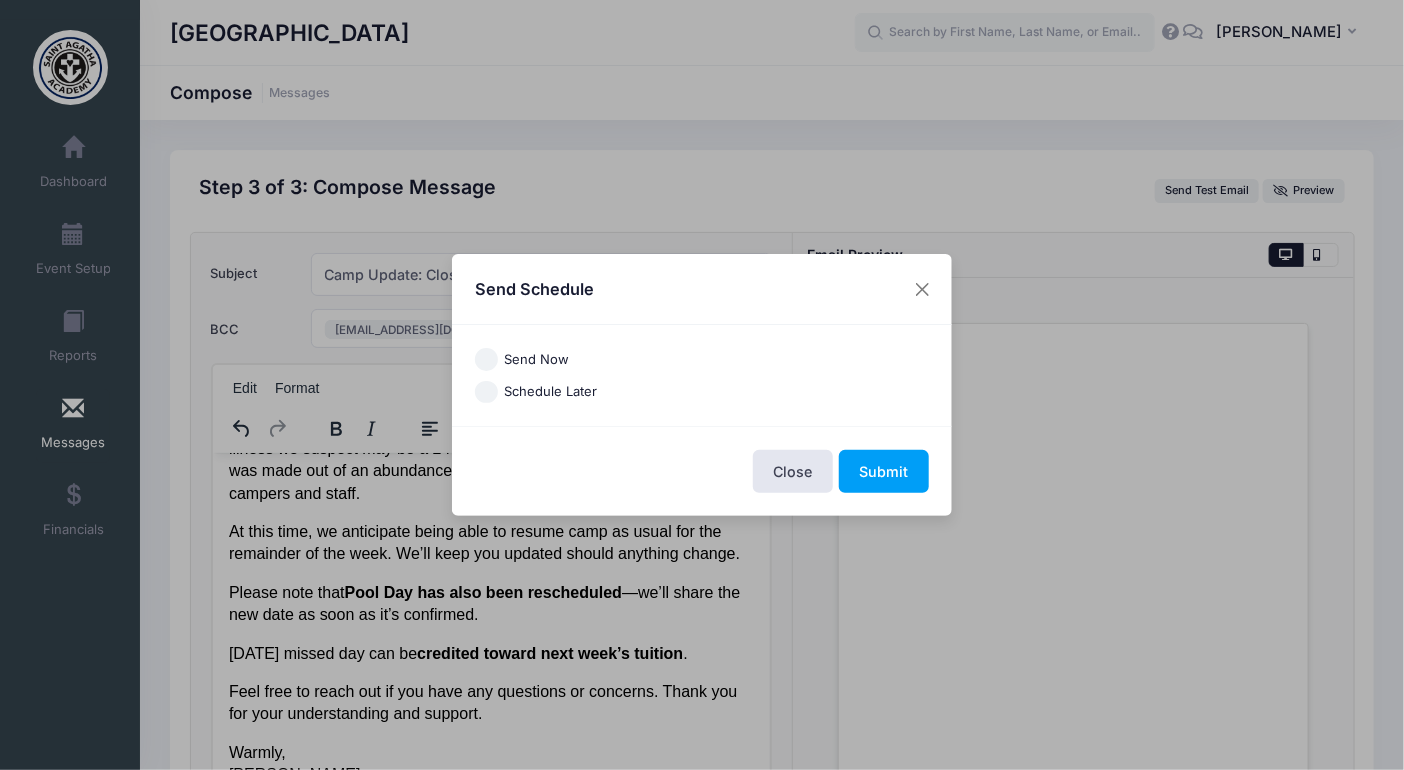 click on "Send Now" at bounding box center [537, 360] 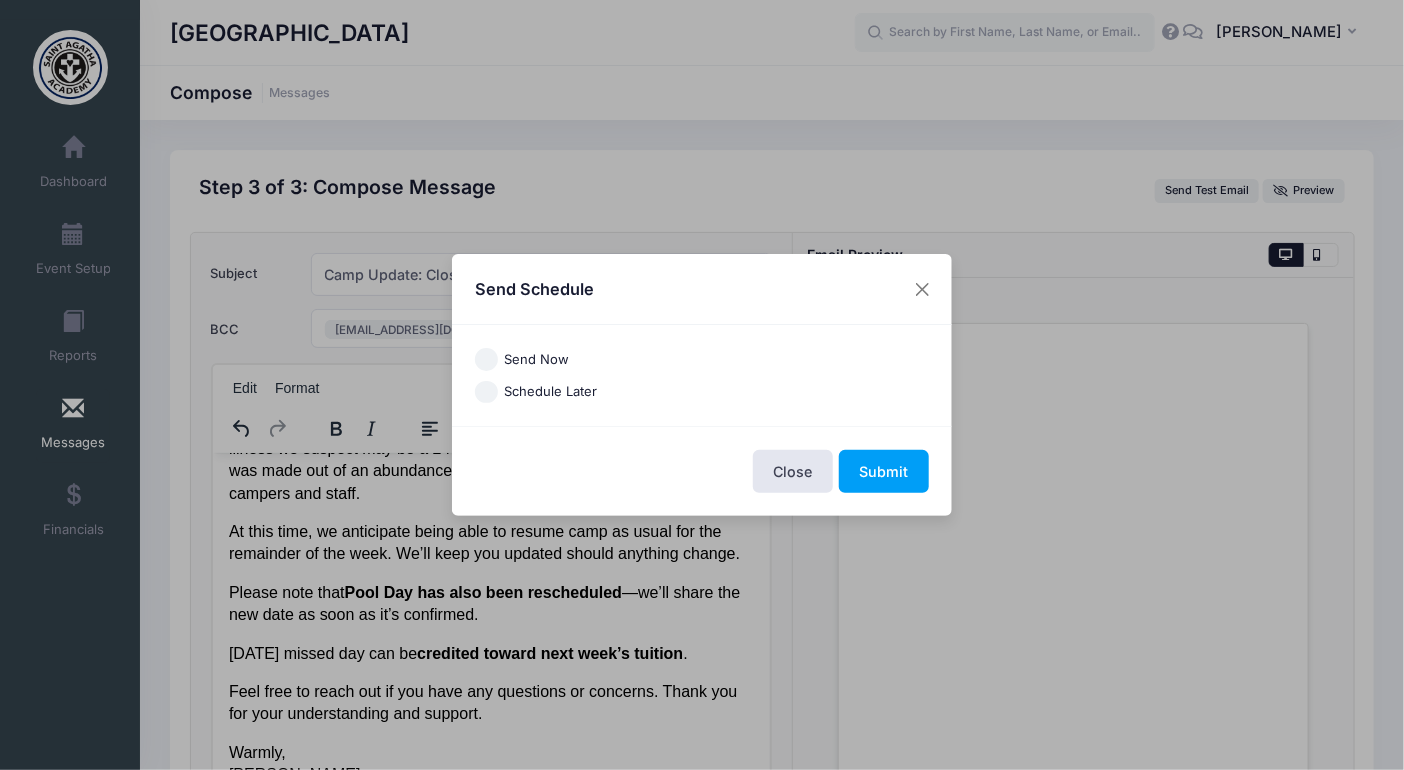 click on "Send Now" at bounding box center [486, 359] 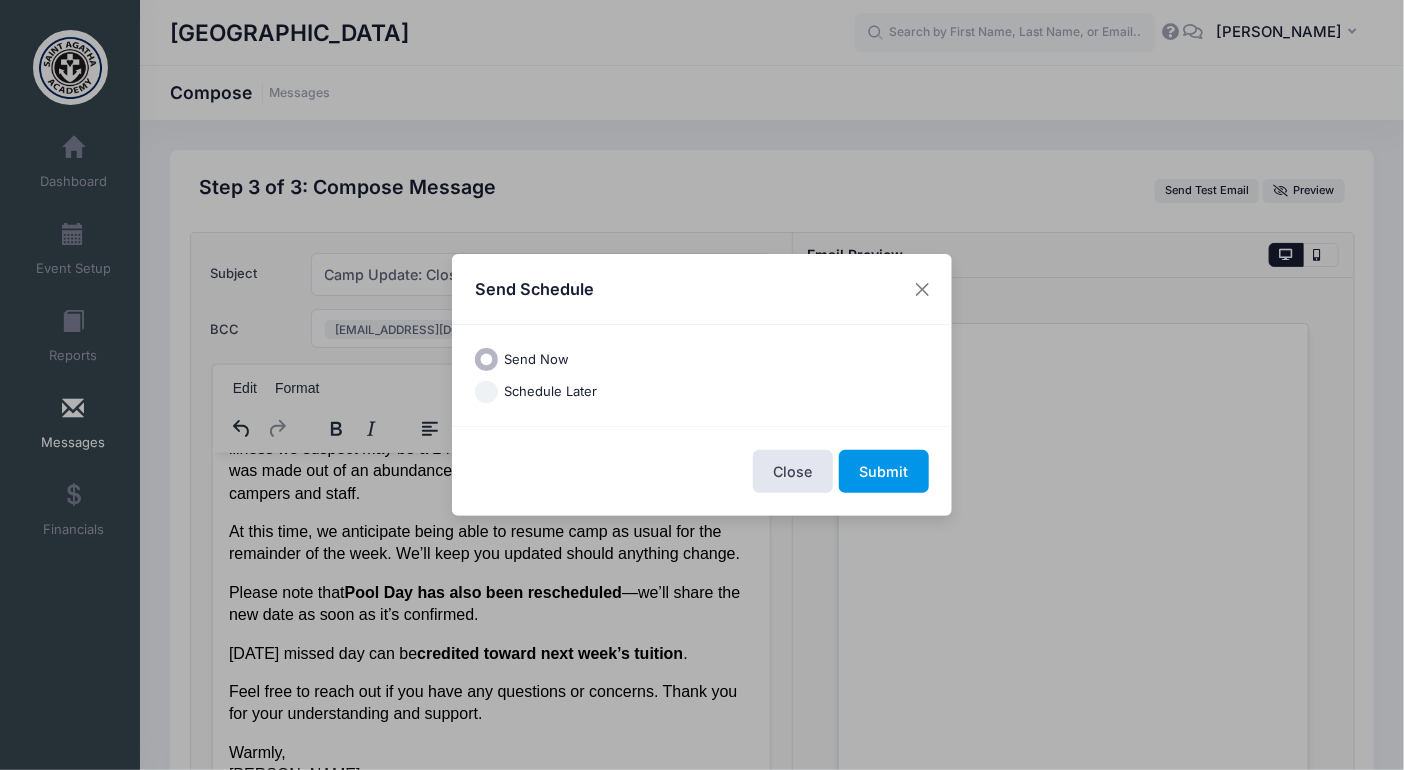 click on "Submit" at bounding box center (884, 471) 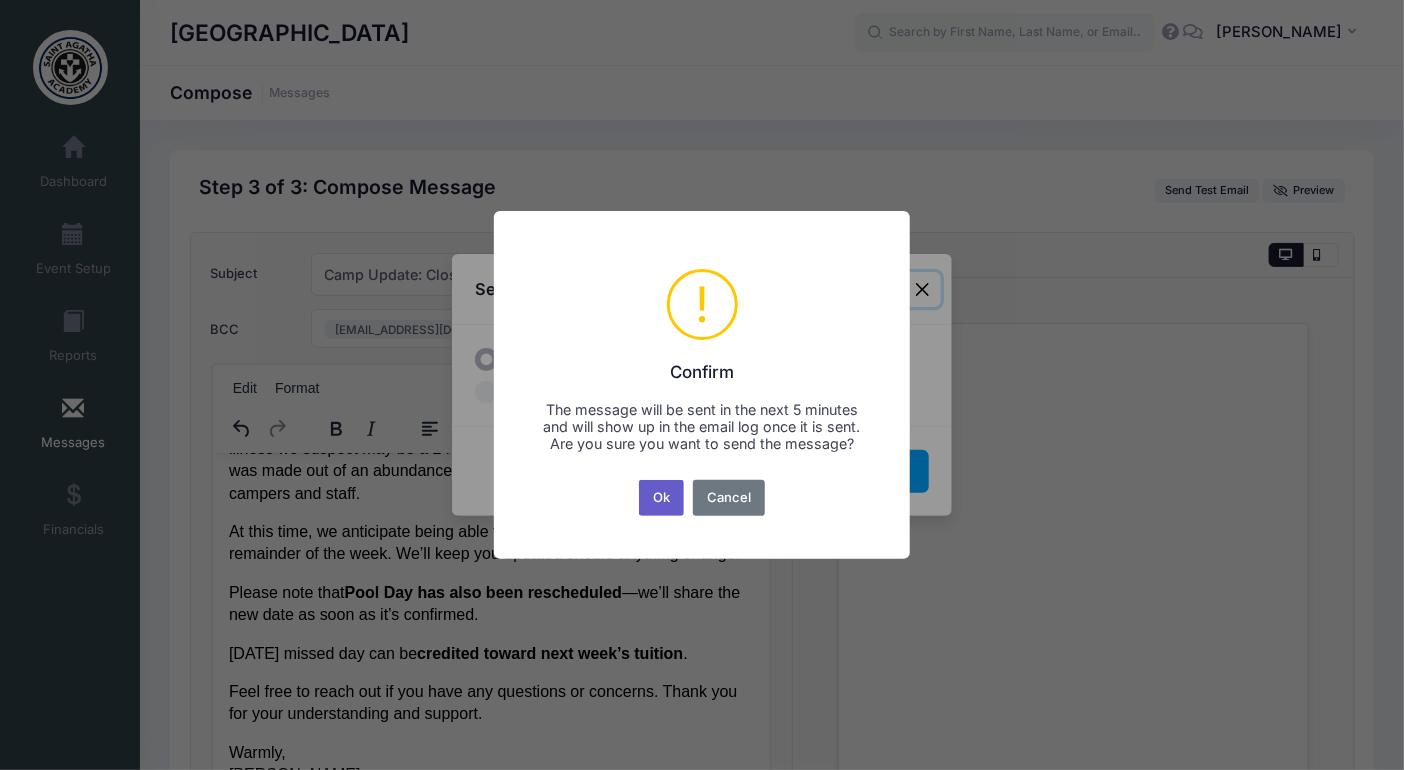 click on "Ok" at bounding box center (662, 498) 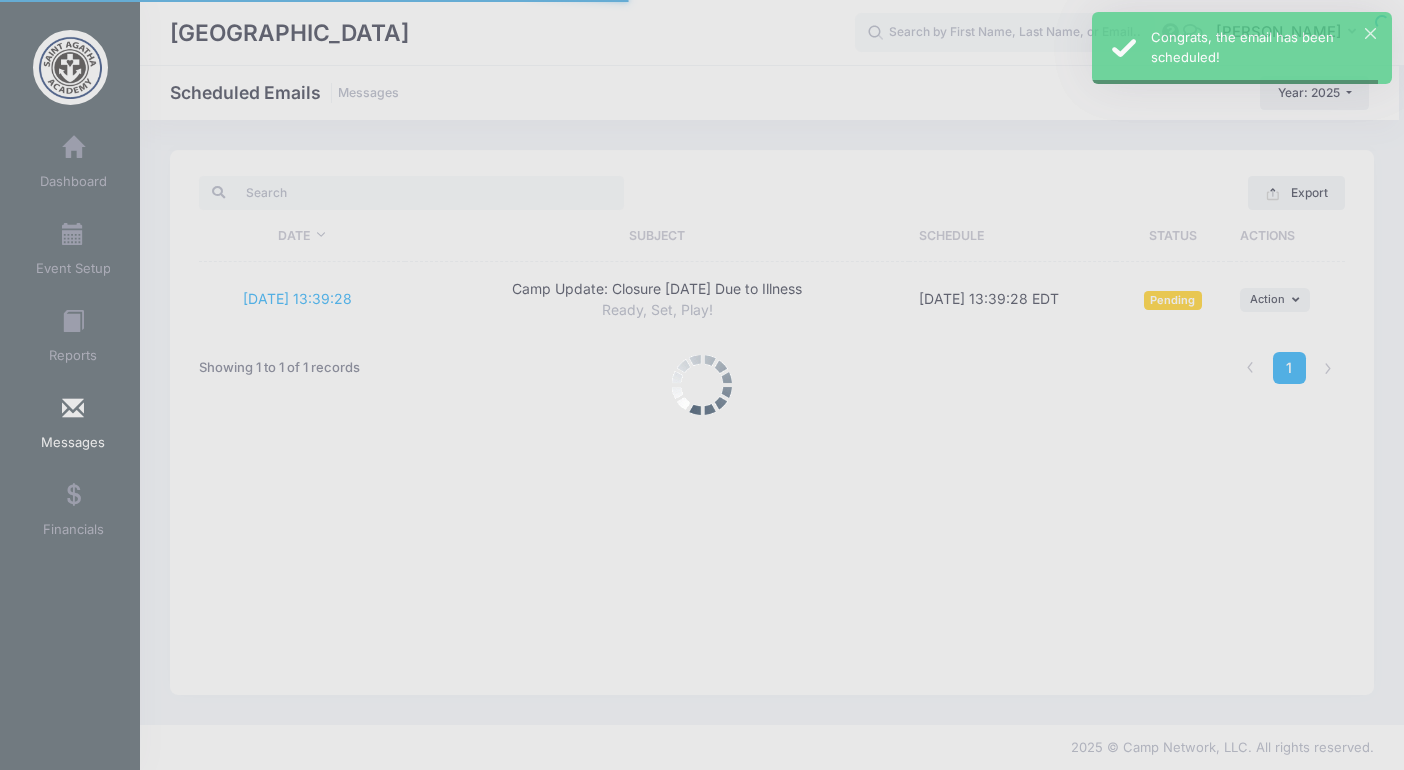 scroll, scrollTop: 0, scrollLeft: 0, axis: both 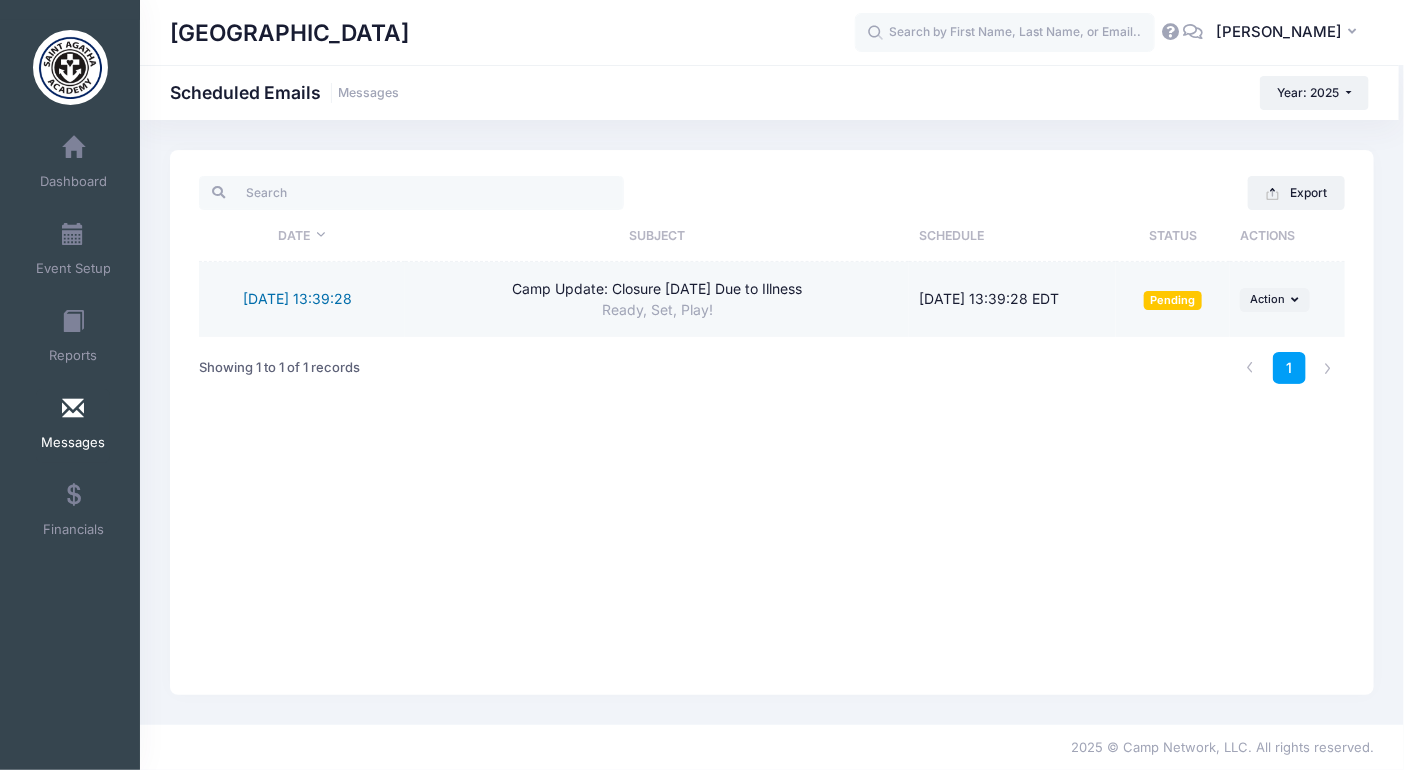 click on "7/15/2025 13:39:28" at bounding box center [297, 298] 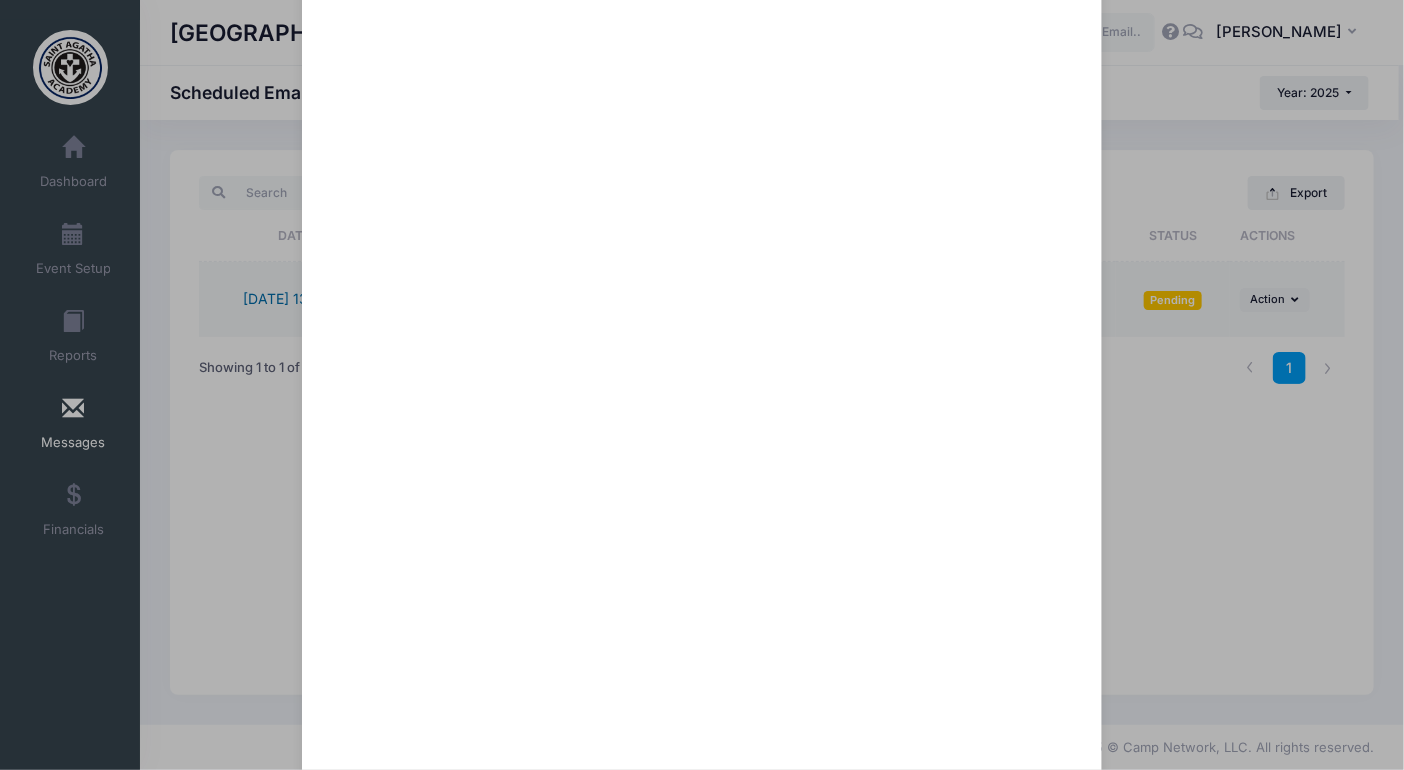 scroll, scrollTop: 187, scrollLeft: 0, axis: vertical 